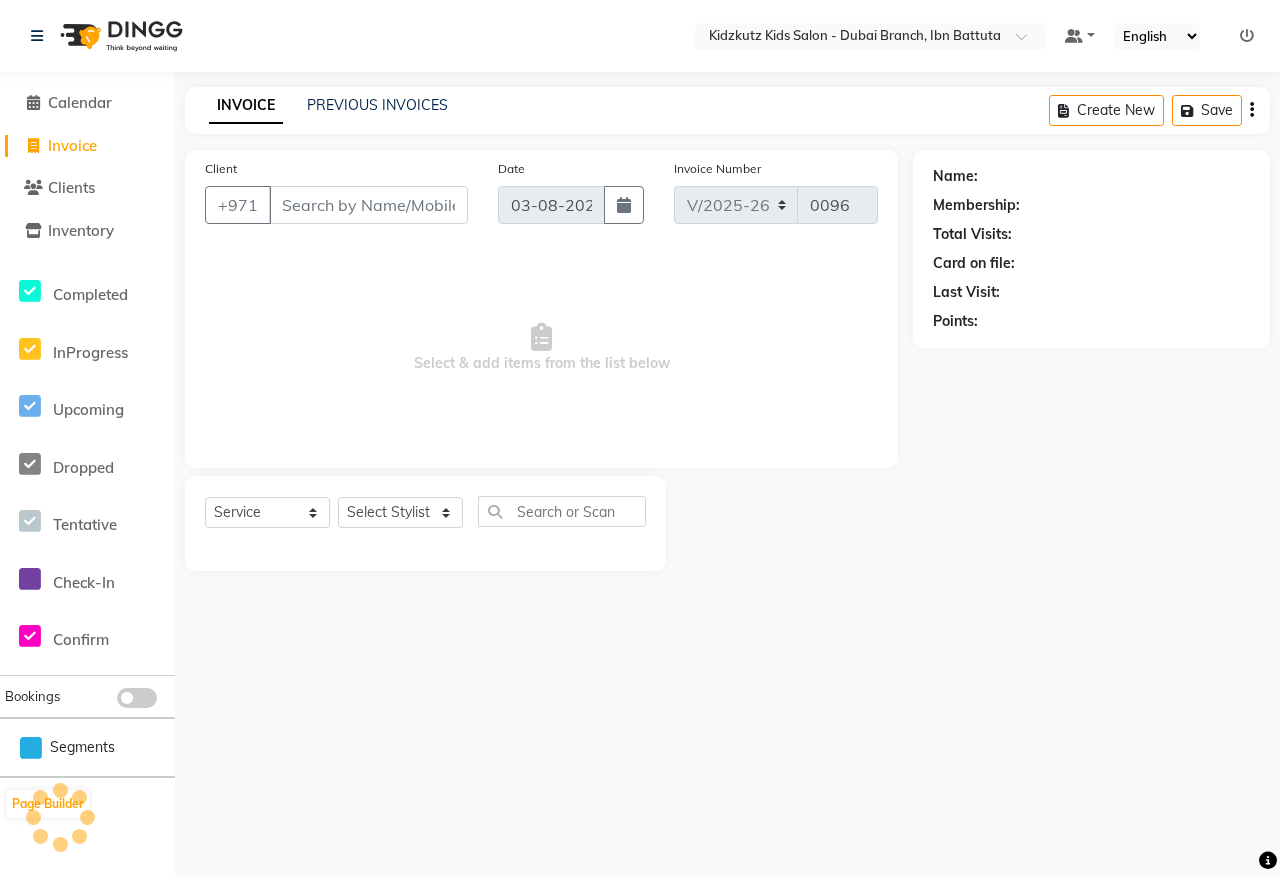 select on "8554" 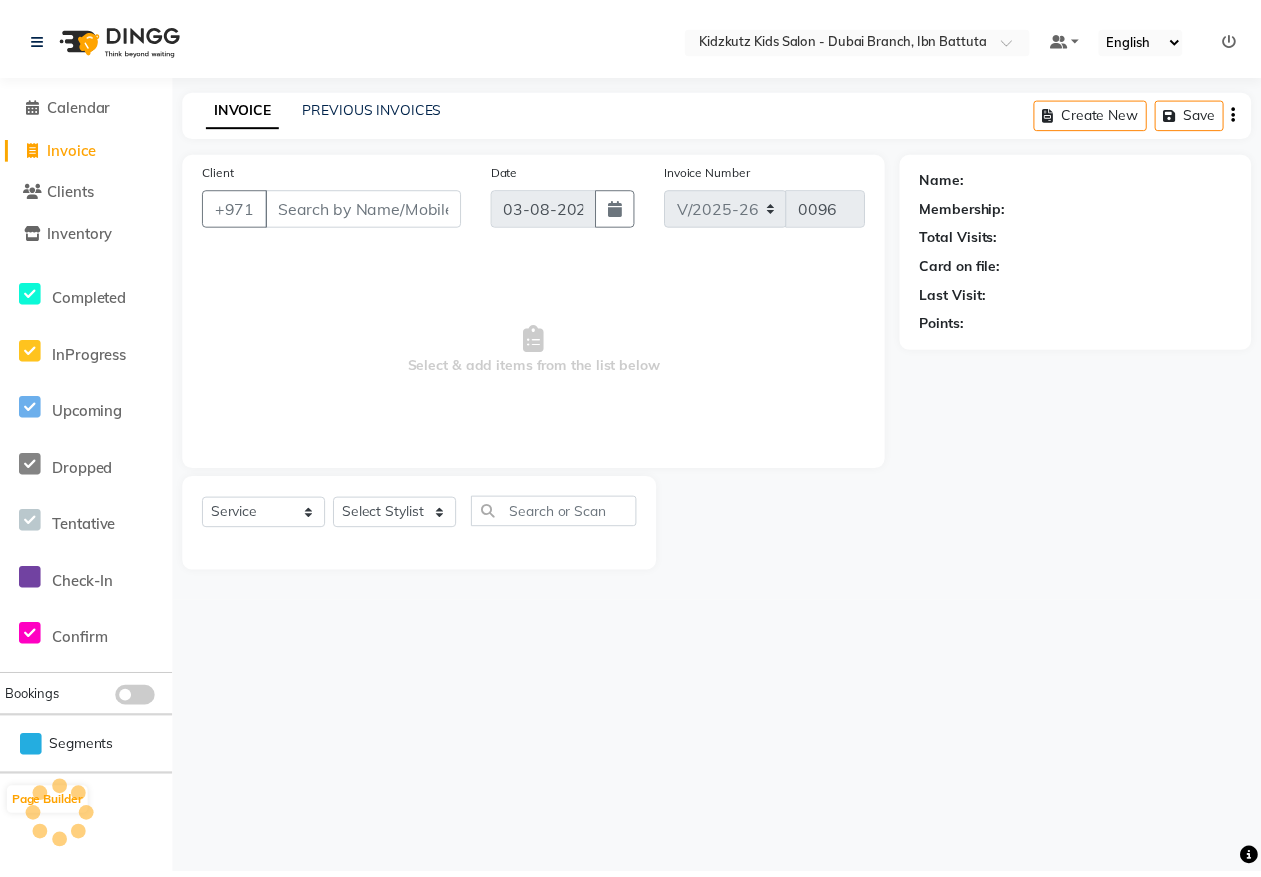 scroll, scrollTop: 0, scrollLeft: 0, axis: both 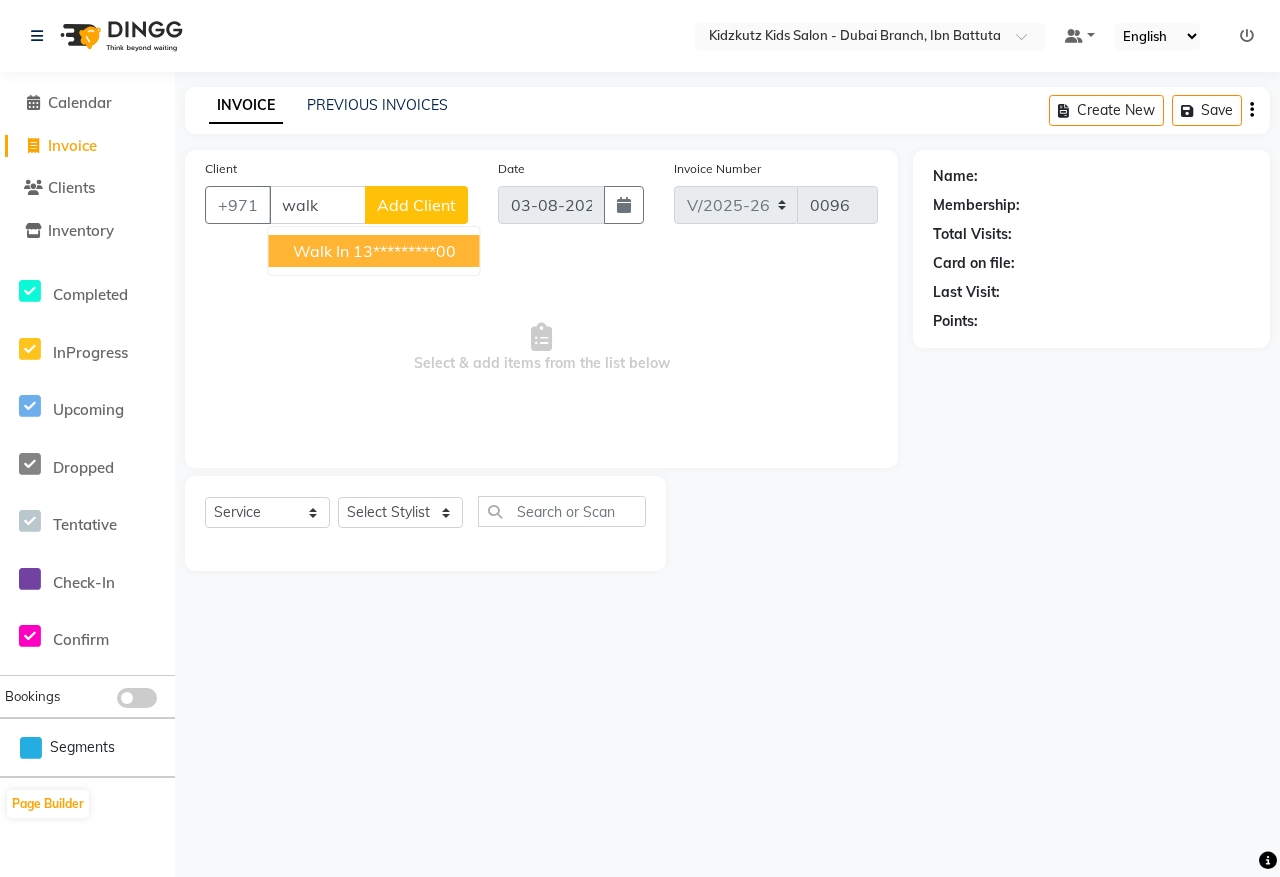 click on "13*********00" at bounding box center [404, 251] 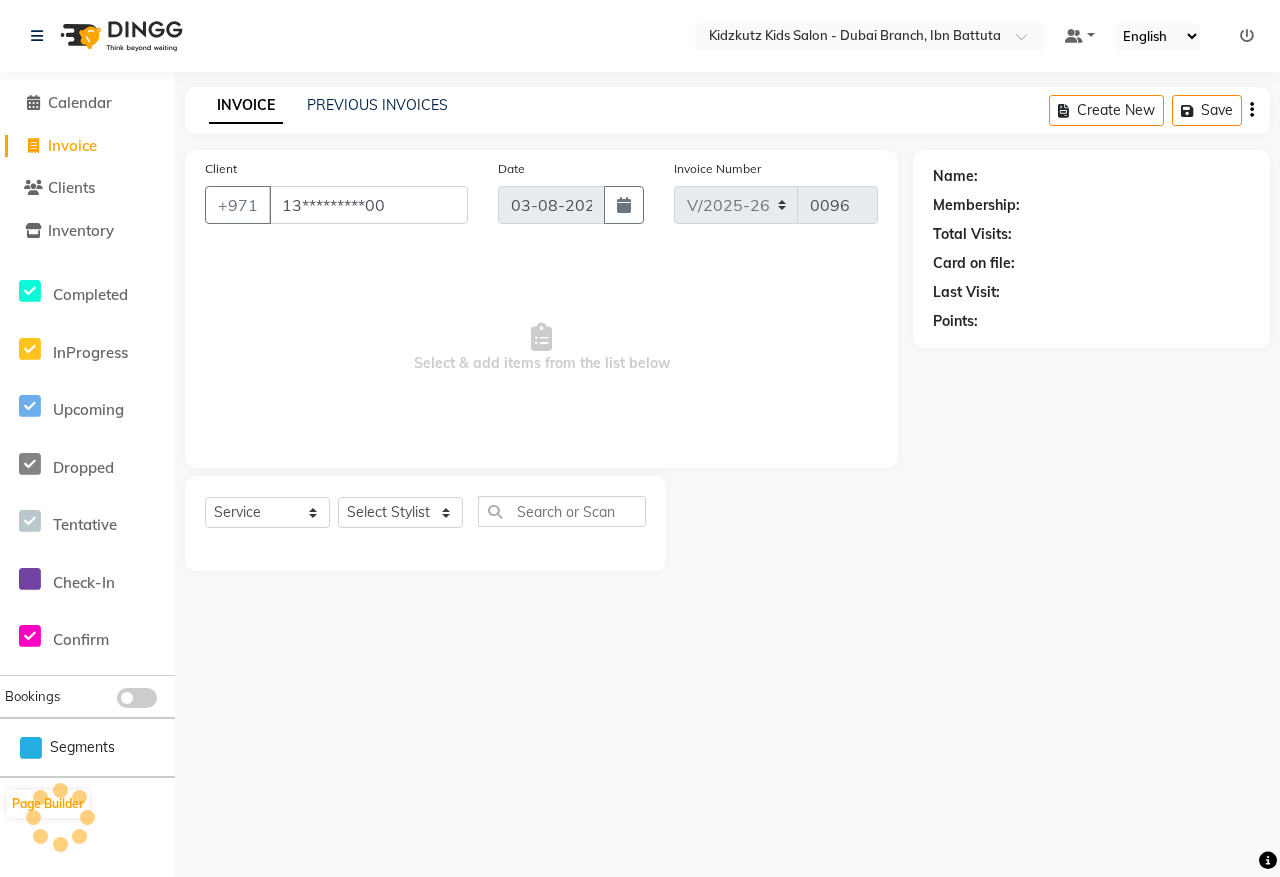 type on "13*********00" 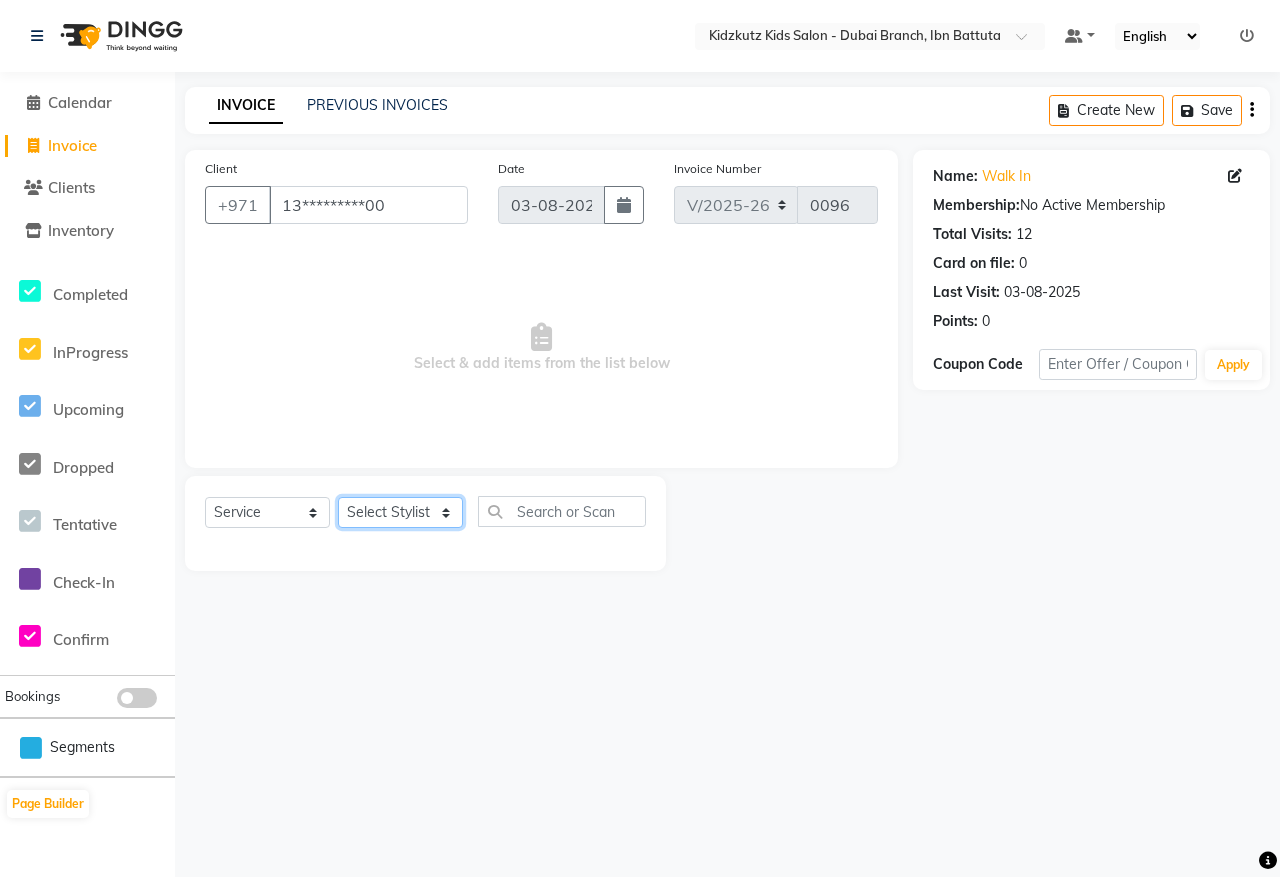 click on "Select Stylist Aris Barber6 Chami Mr. Marwan Sales Sarah Victor Willy" 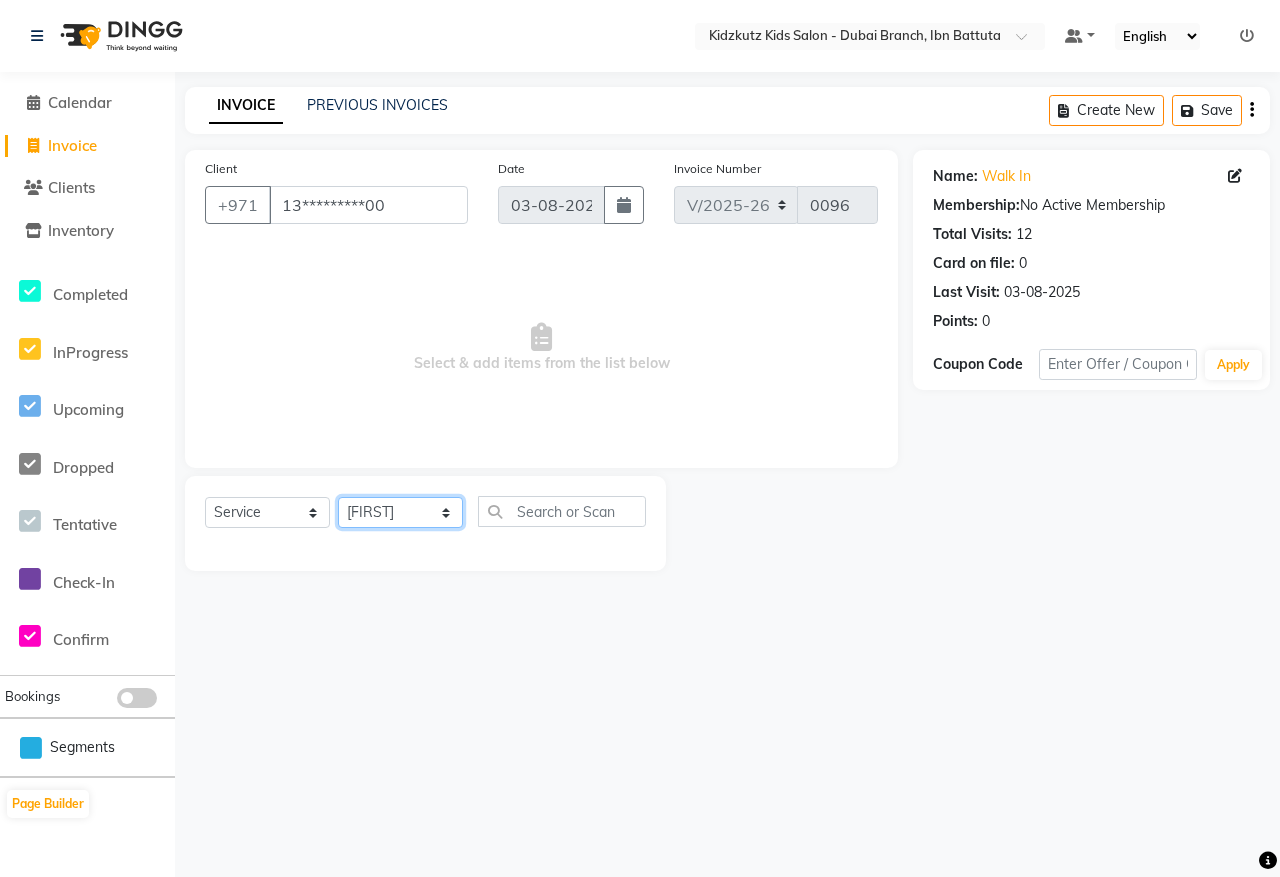 click on "Select Stylist Aris Barber6 Chami Mr. Marwan Sales Sarah Victor Willy" 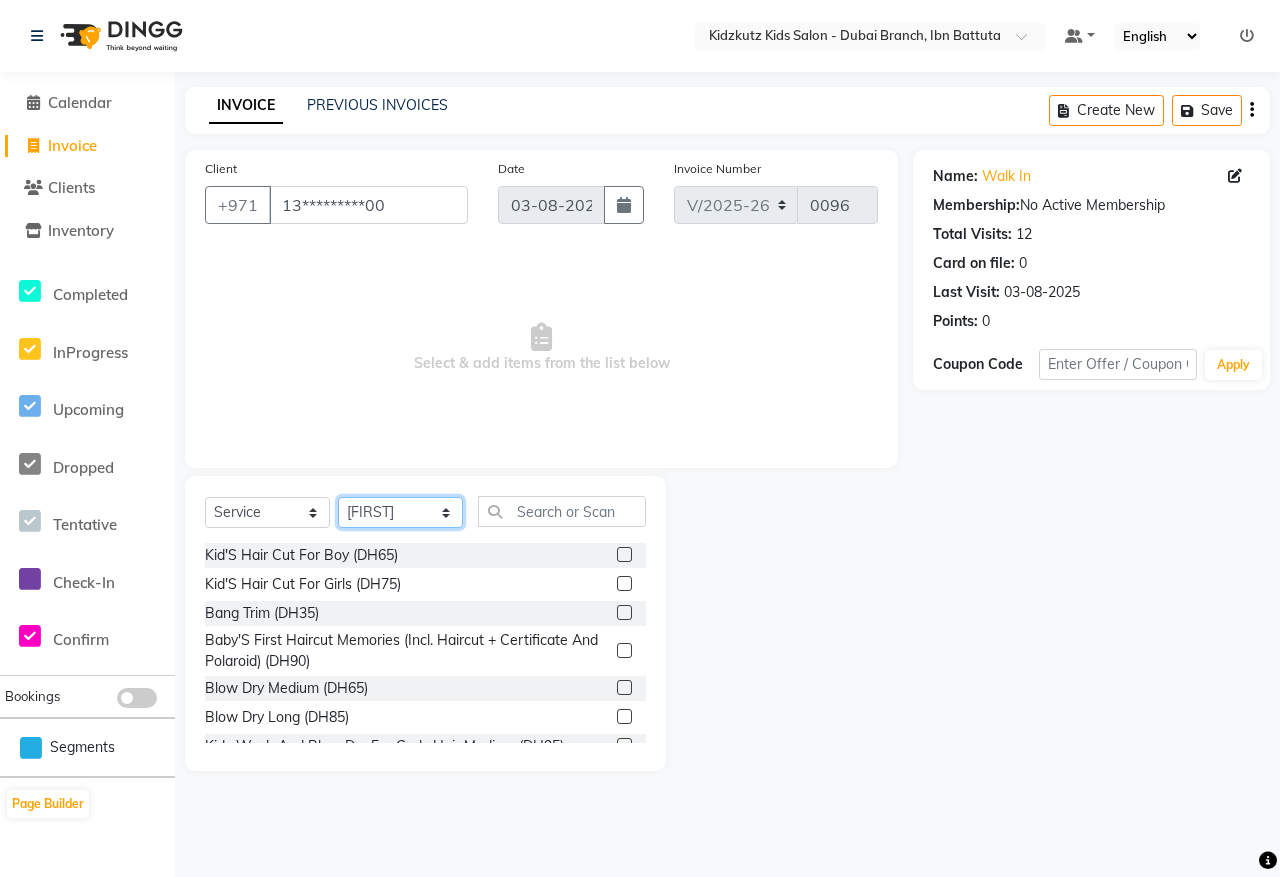 click on "Select Stylist Aris Barber6 Chami Mr. Marwan Sales Sarah Victor Willy" 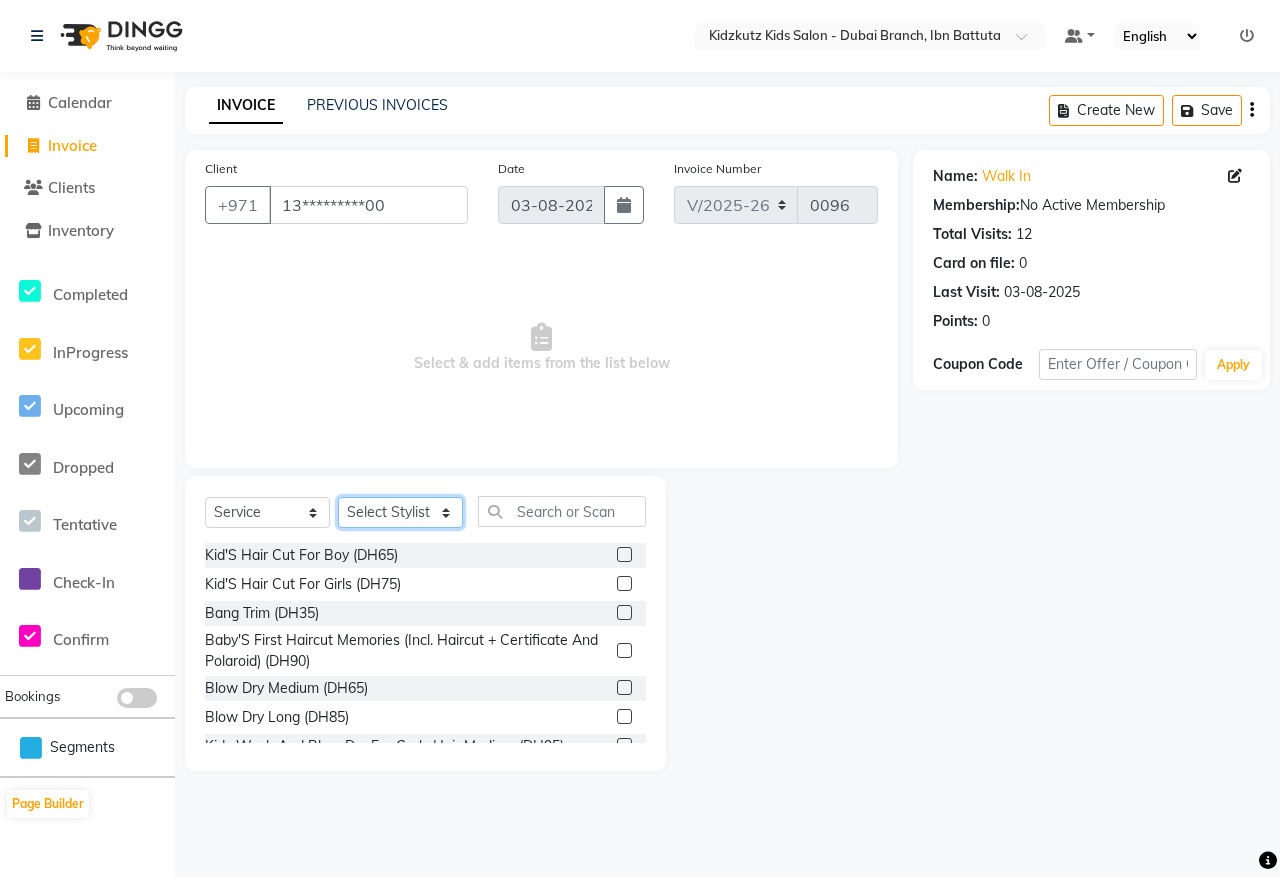 click on "Select Stylist Aris Barber6 Chami Mr. Marwan Sales Sarah Victor Willy" 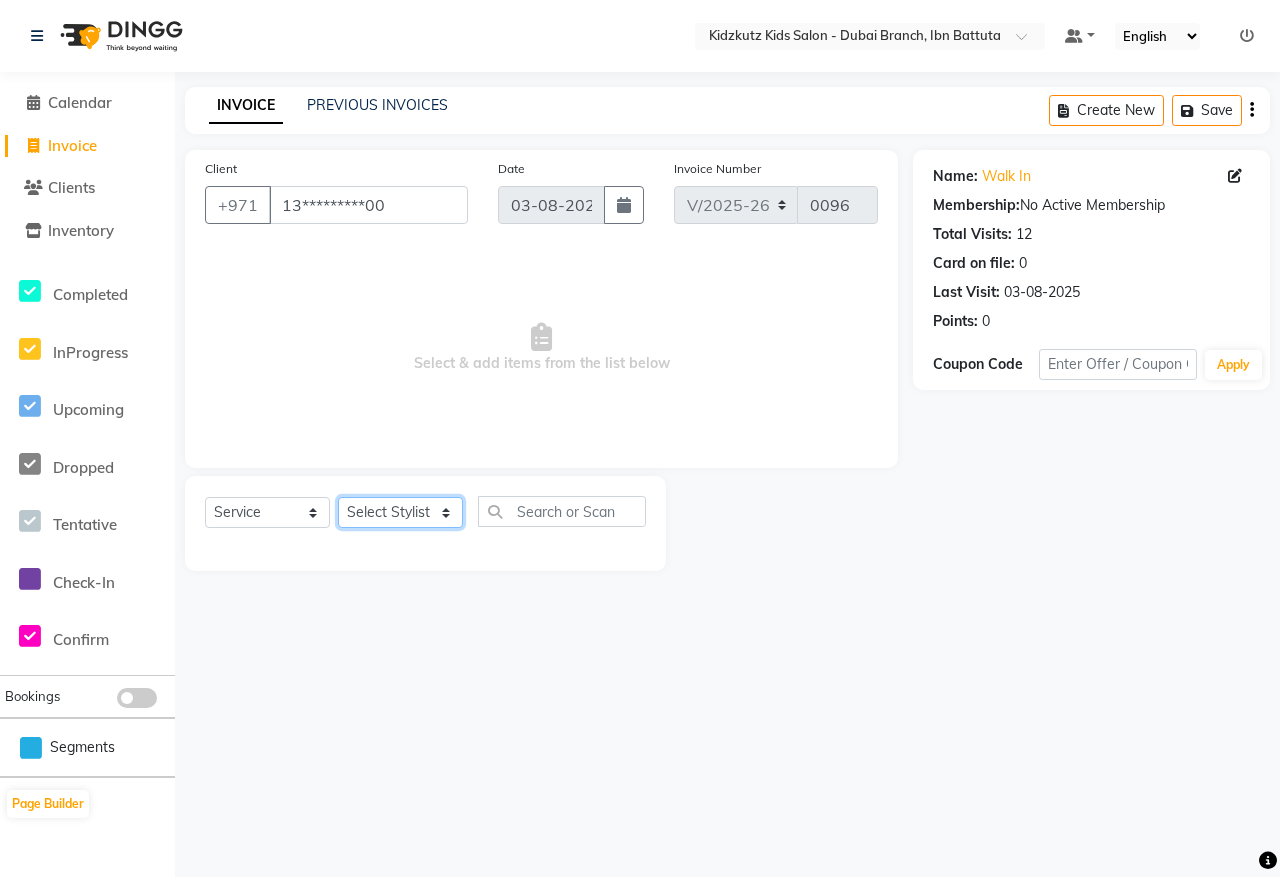 click on "Select Stylist Aris Barber6 Chami Mr. Marwan Sales Sarah Victor Willy" 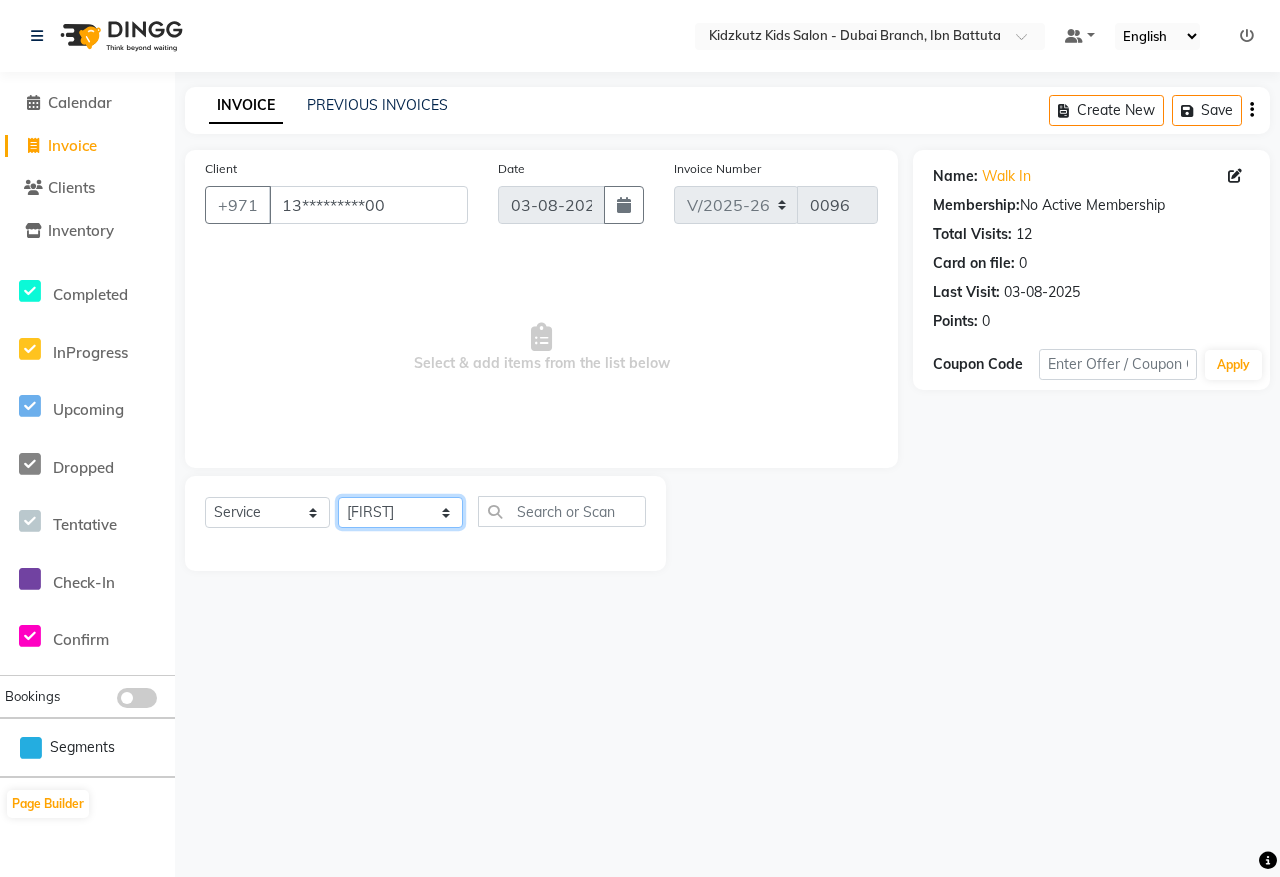 click on "Select Stylist Aris Barber6 Chami Mr. Marwan Sales Sarah Victor Willy" 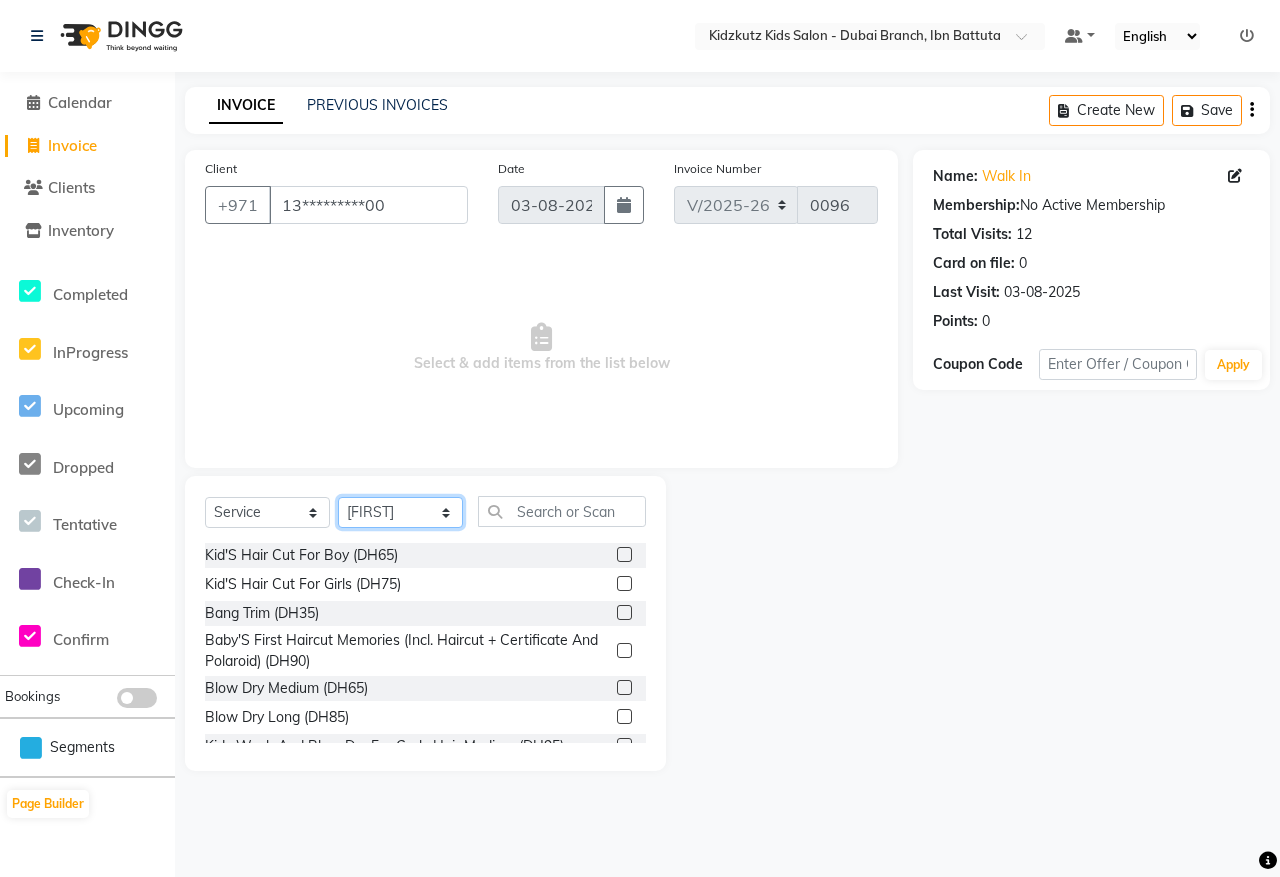 click on "Select Stylist Aris Barber6 Chami Mr. Marwan Sales Sarah Victor Willy" 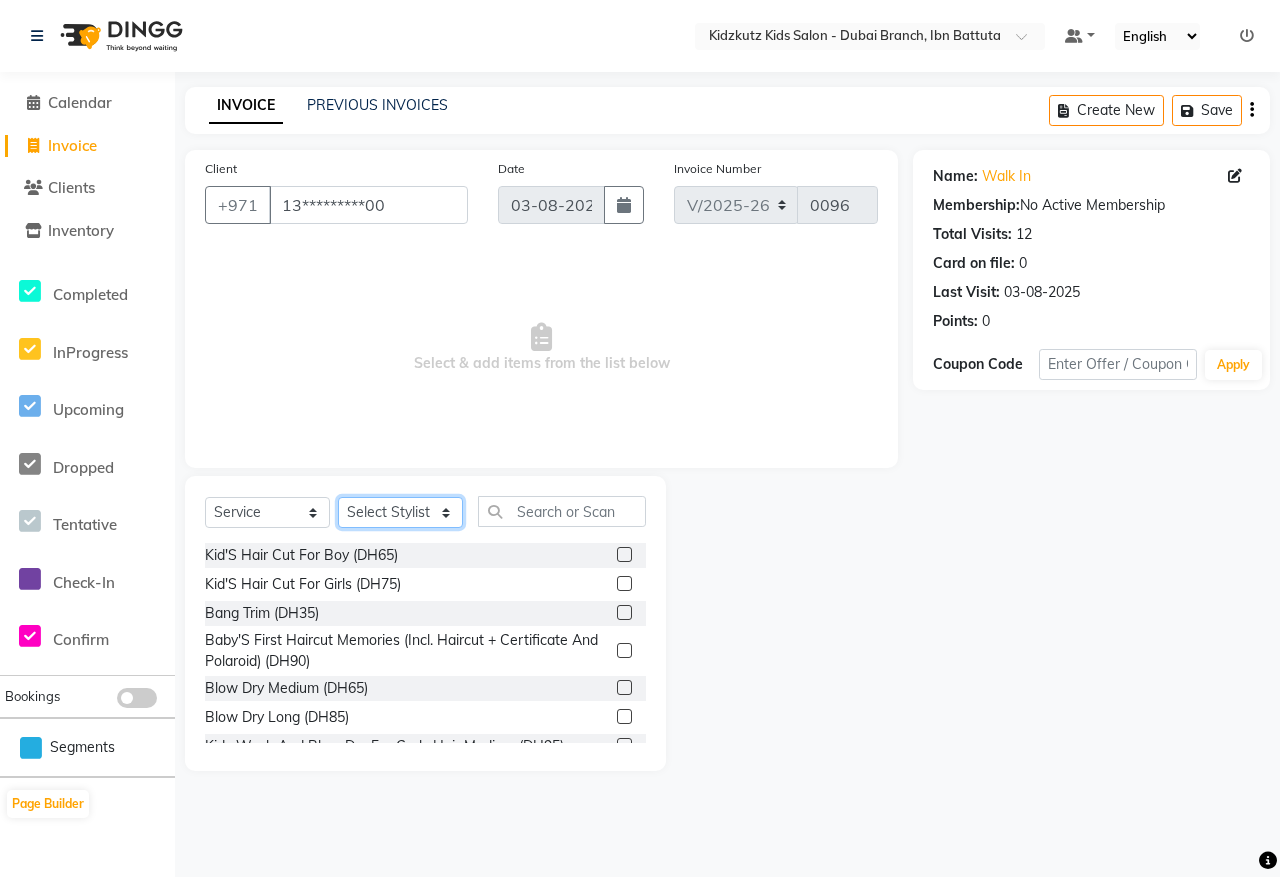 click on "Select Stylist Aris Barber6 Chami Mr. Marwan Sales Sarah Victor Willy" 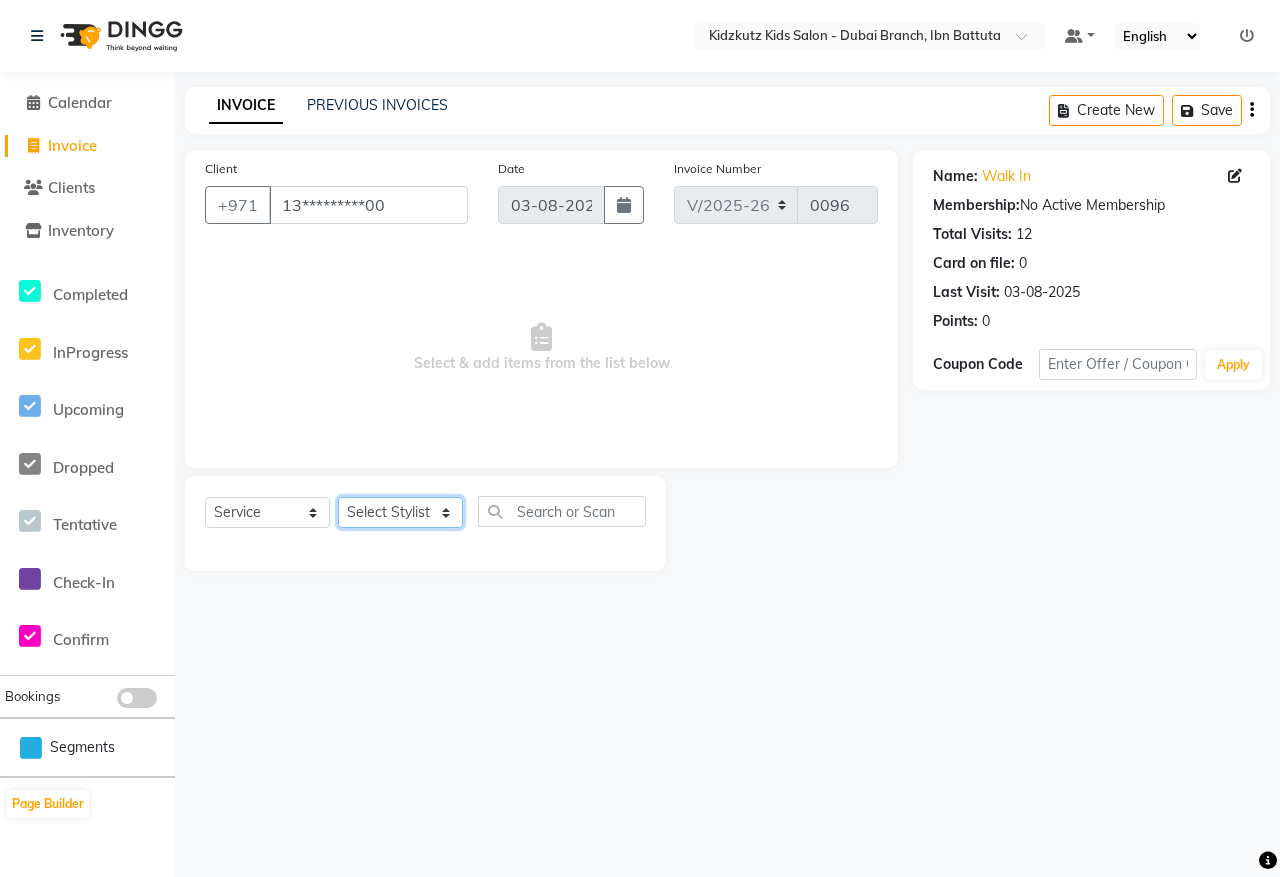 click on "Select Stylist Aris Barber6 Chami Mr. Marwan Sales Sarah Victor Willy" 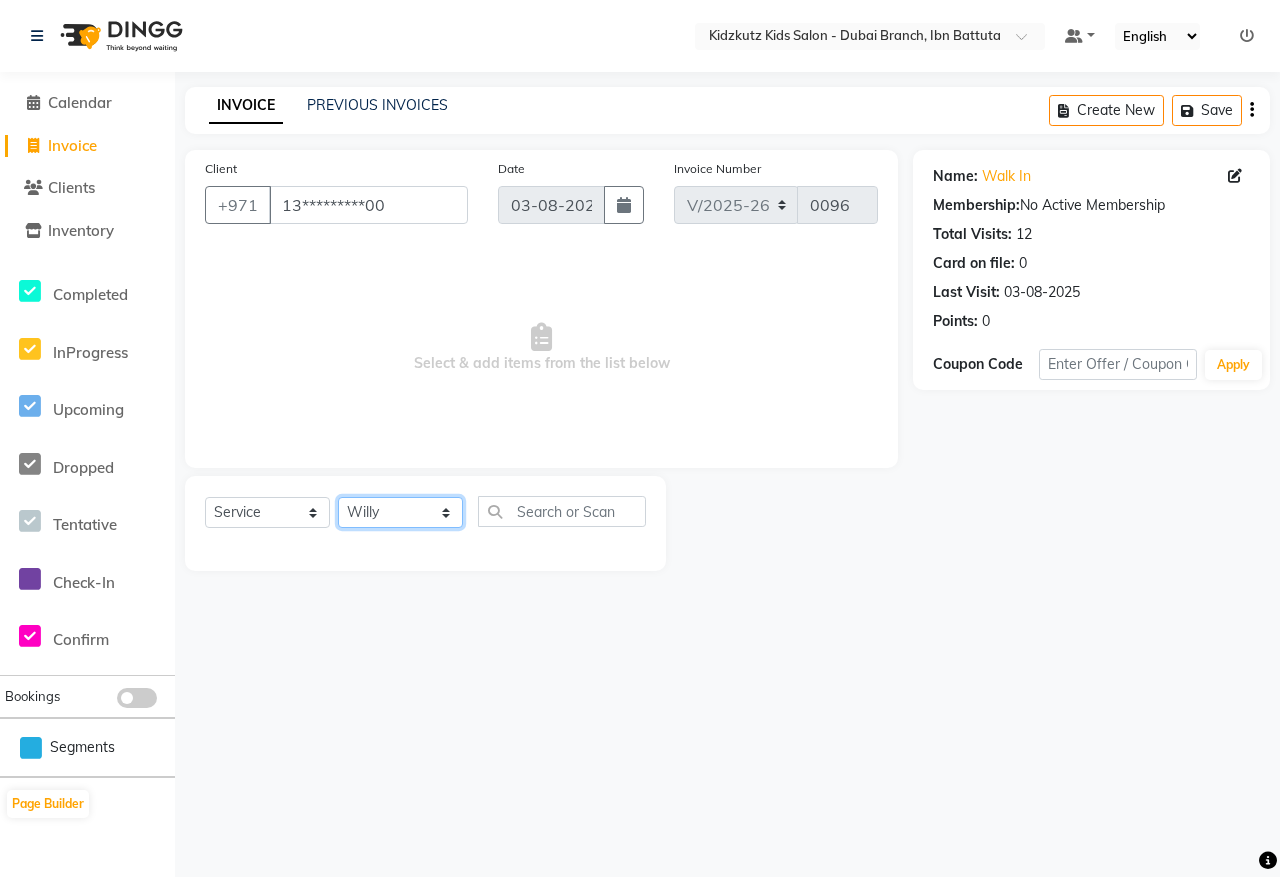 click on "Select Stylist Aris Barber6 Chami Mr. Marwan Sales Sarah Victor Willy" 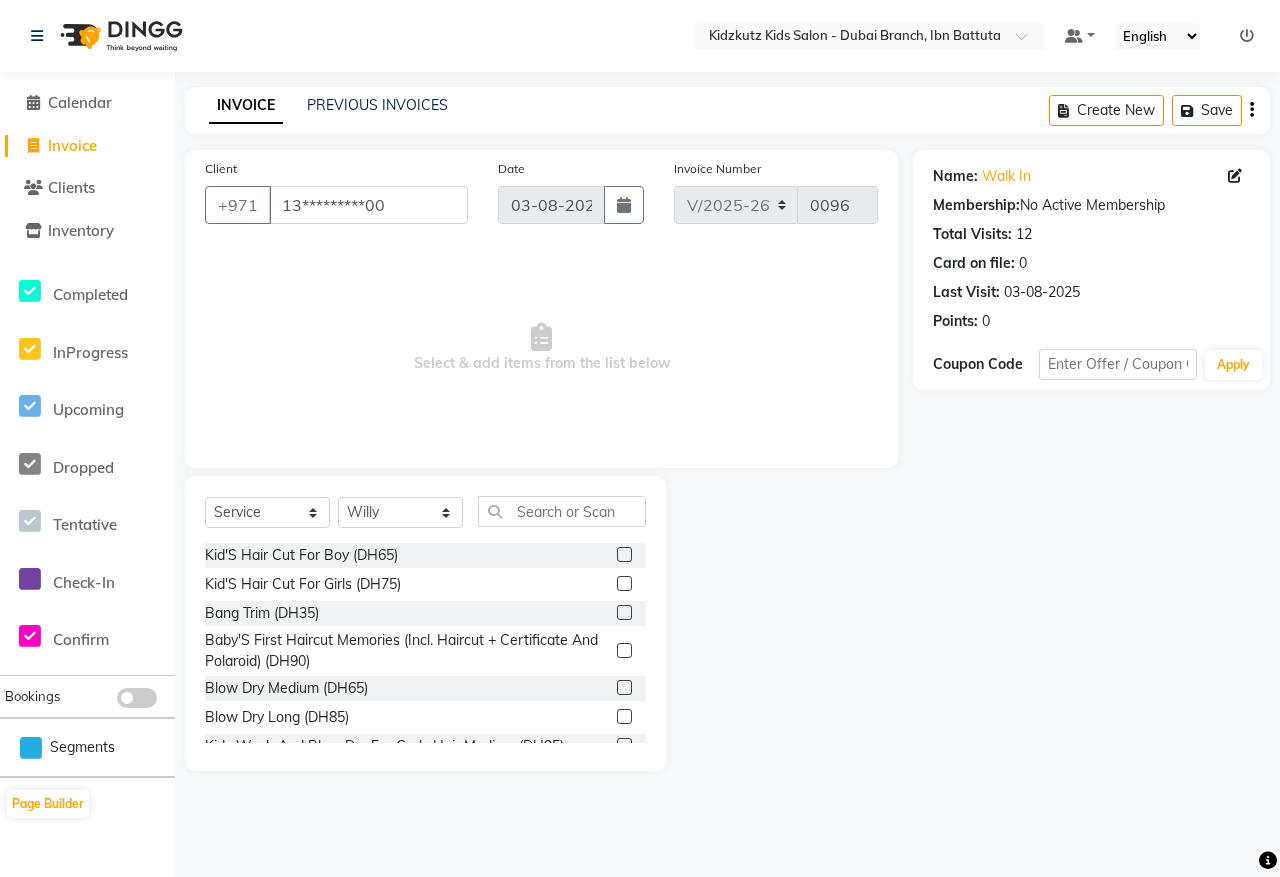 click on "INVOICE PREVIOUS INVOICES Create New   Save  Client [PHONE] Date [DATE] Invoice Number V/[YEAR] V/[YEAR]-26 0096  Select & add items from the list below  Select  Service  Product  Membership  Package Voucher Prepaid Gift Card  Select Stylist Aris Barber6 Chami Mr. Marwan Sales Sarah Victor Willy Kid'S Hair Cut For Boy ([CURRENCY])  Kid'S Hair Cut For Girls ([CURRENCY])  Bang Trim ([CURRENCY])  Baby'S First Haircut Memories (Incl. Haircut + Certificate And Polaroid) ([CURRENCY])  Blow Dry Medium ([CURRENCY])  Blow Dry Long ([CURRENCY])  Kids Wash And Blow Dry For Curly Hair Medium ([CURRENCY])  Kids Wash And Blow Dry For Curly Hair Long ([CURRENCY])  Kids Wash And Blow Dry For Normal Hair Medium ([CURRENCY])  Kids Wash And Blow Dry For Normal Hair Long ([CURRENCY])  Princesses Nail Care Package (Mini-Pedi , Care Cream + Hands And Foot Massage) ([CURRENCY])  Mini Manicure (Cut/Cleaning/Pose) ([CURRENCY])  Mini Pedicure (Cut/Cleaning/Pose) ([CURRENCY])  Special Braid (With Unicorn Extension) ([CURRENCY])  Normal Full Braid ([CURRENCY])  Washable Spray Hair Color ([CURRENCY])  Makeup ([CURRENCY])   0" 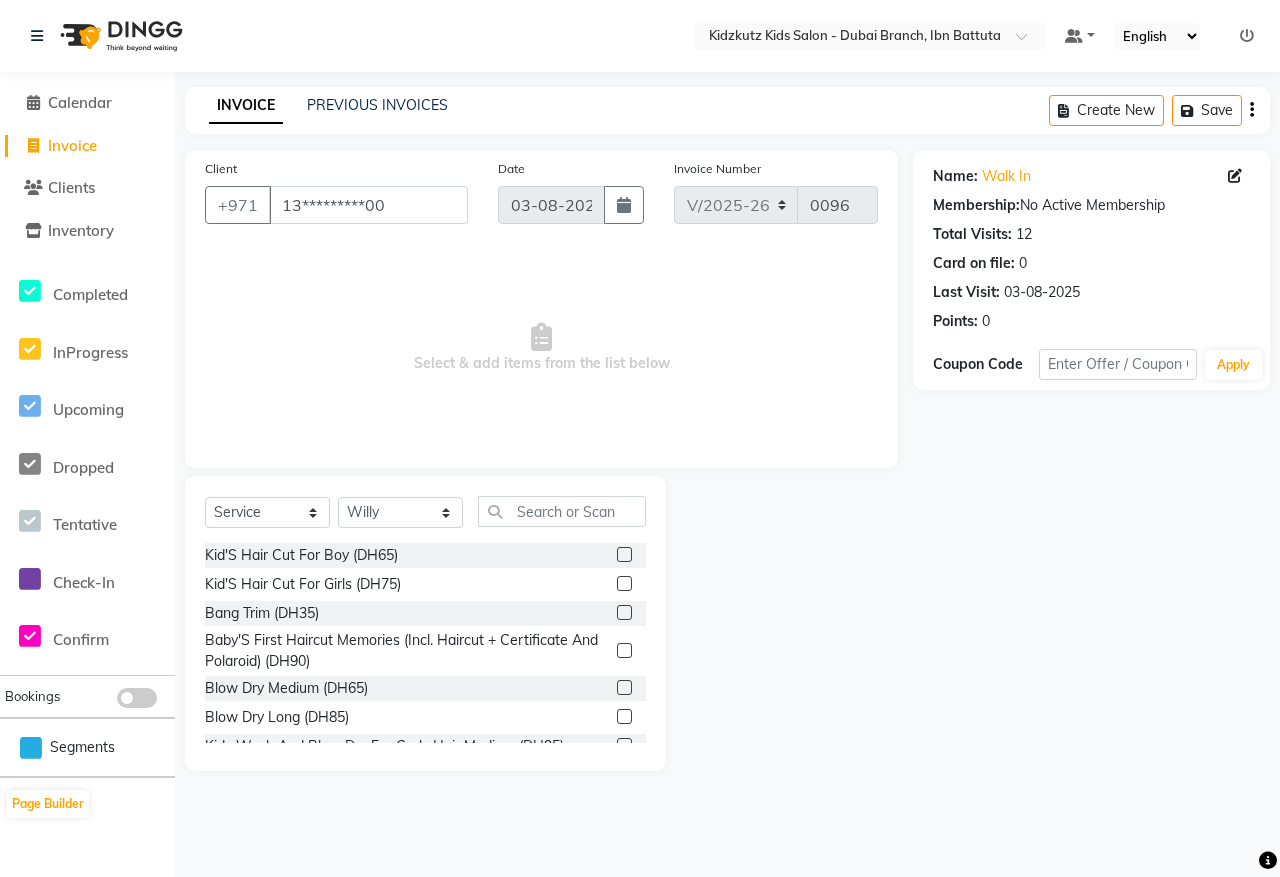 click 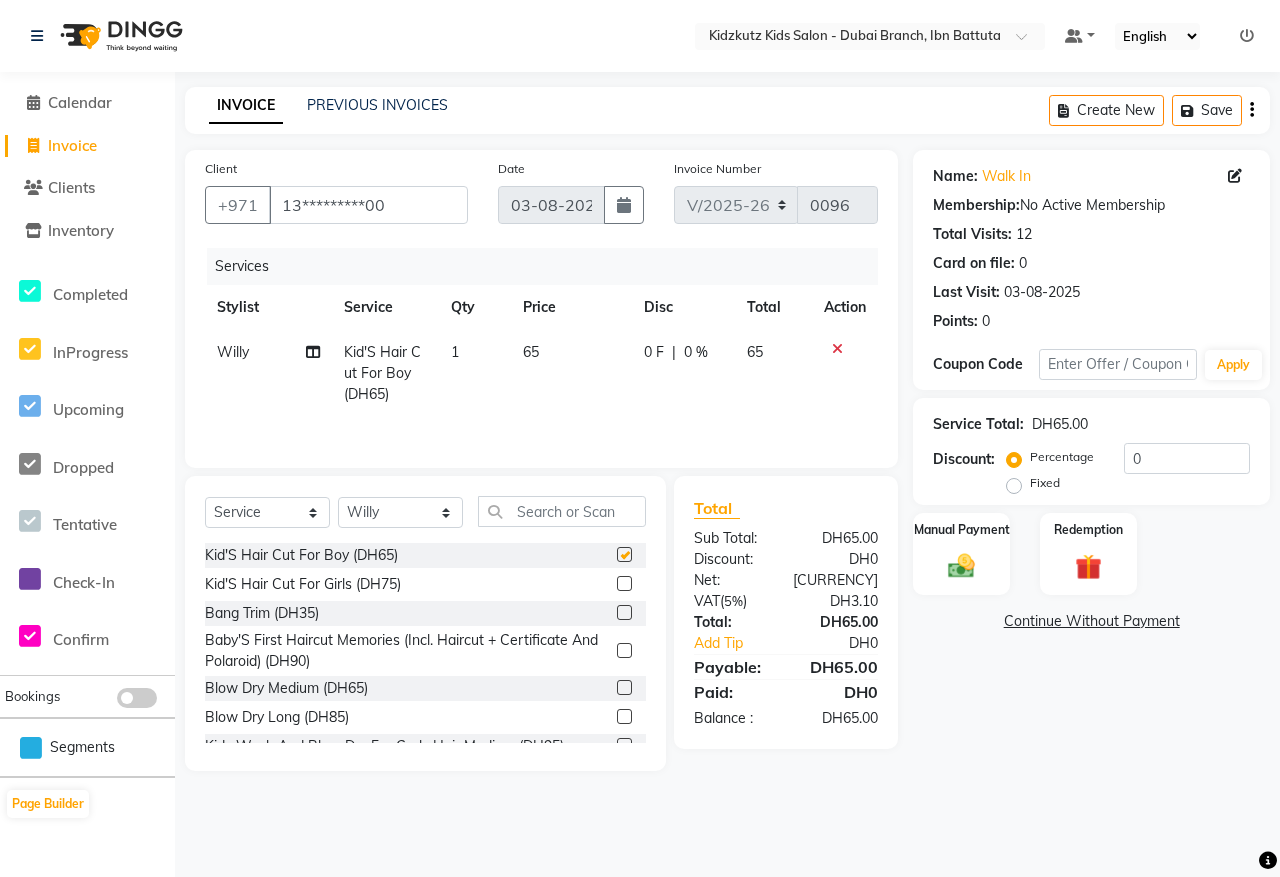 checkbox on "false" 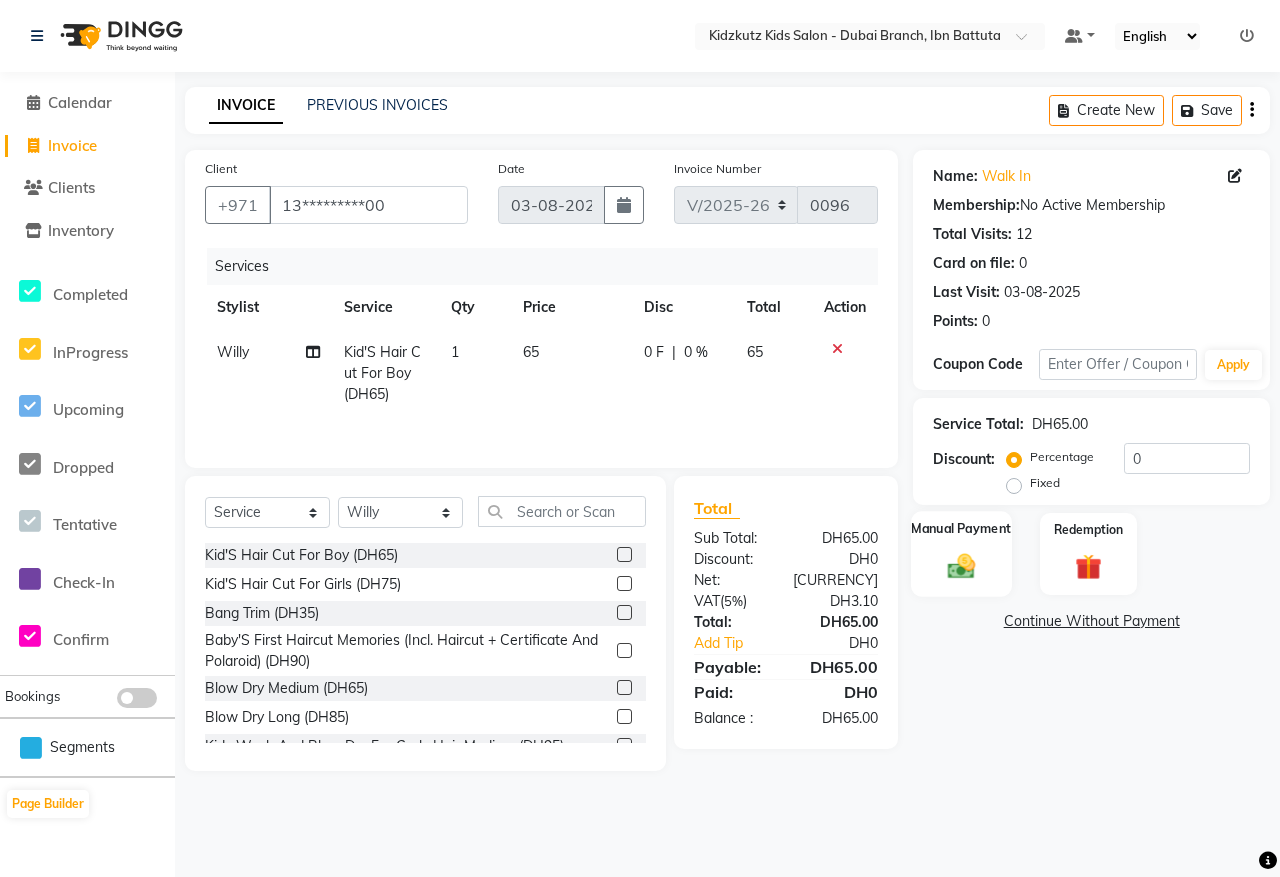 click on "Manual Payment" 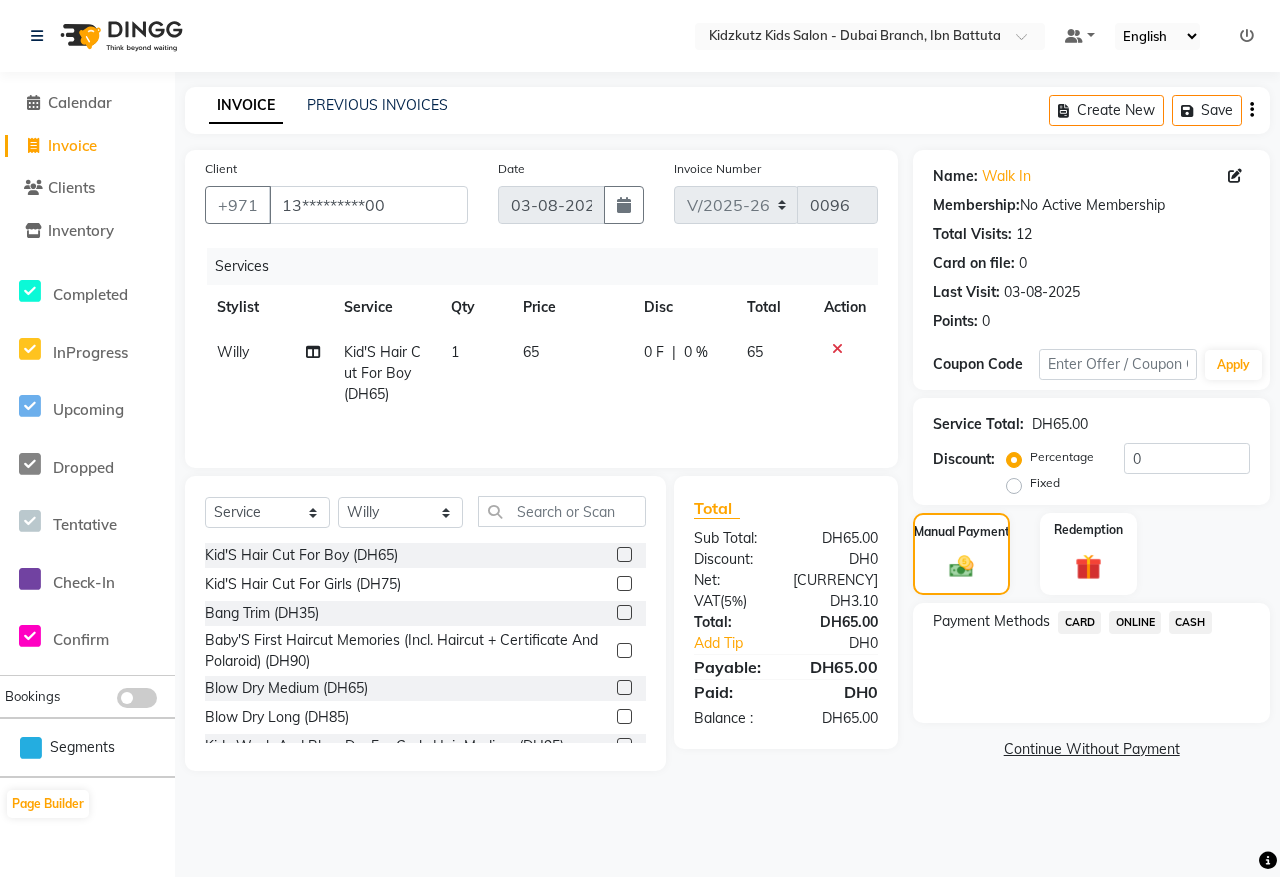 click on "CARD" 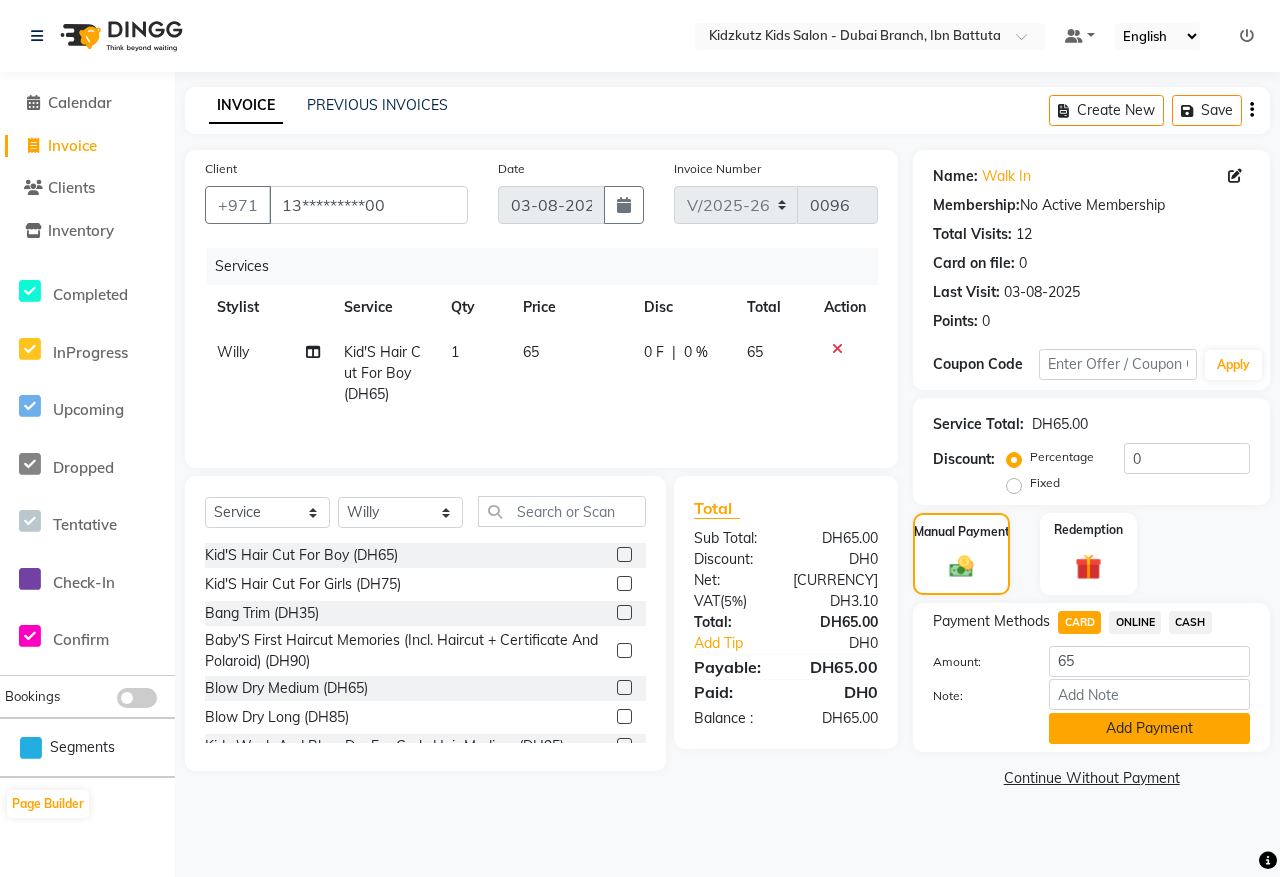 click on "Add Payment" 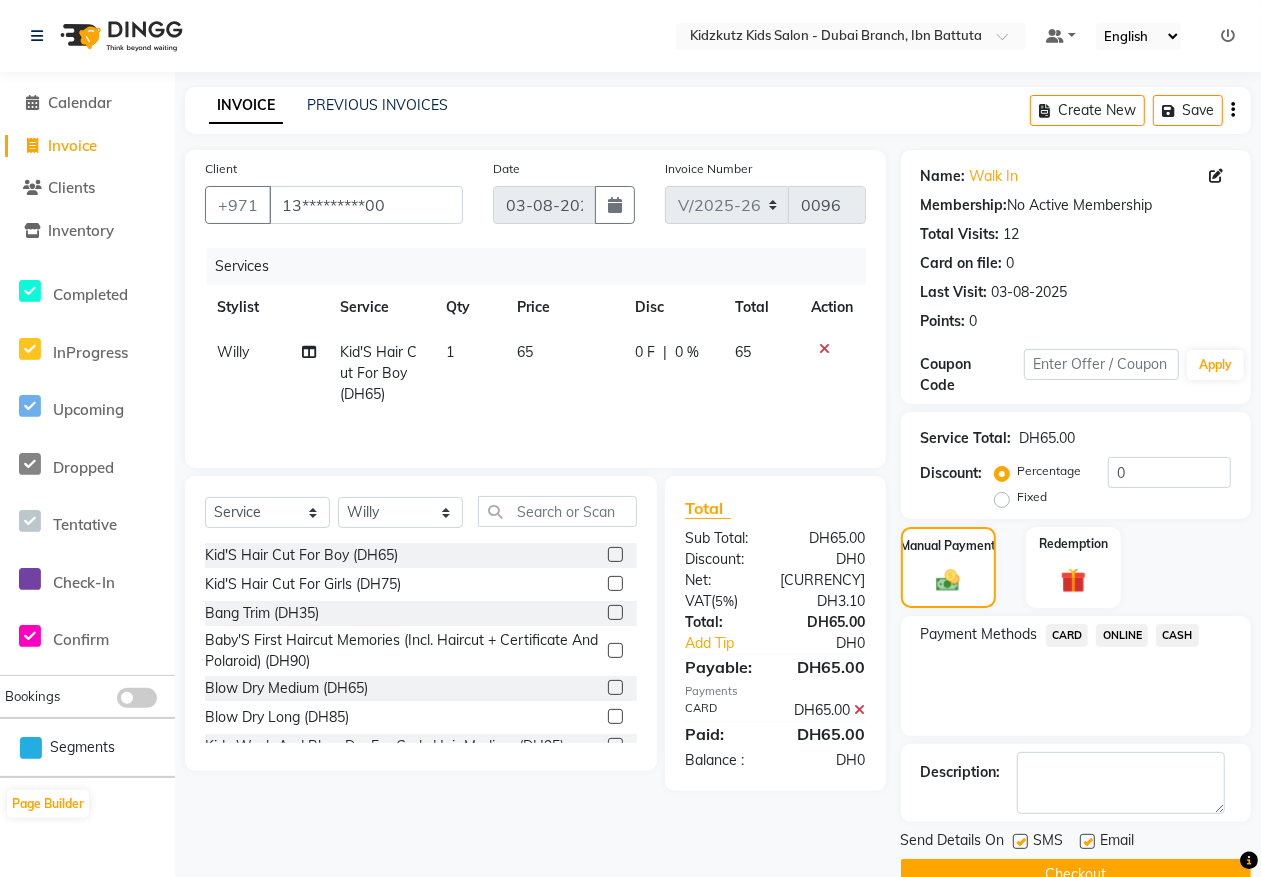 click on "CARD" 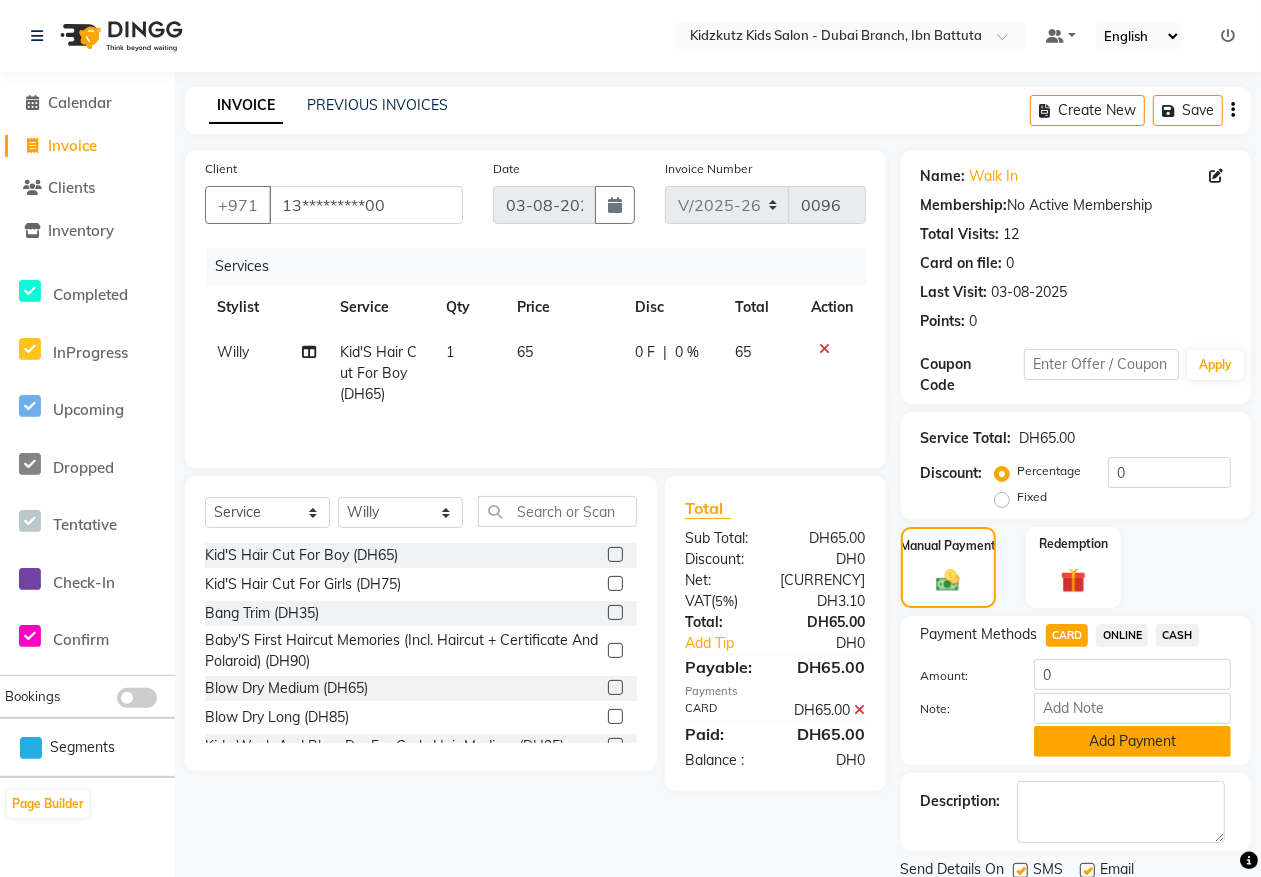click on "Add Payment" 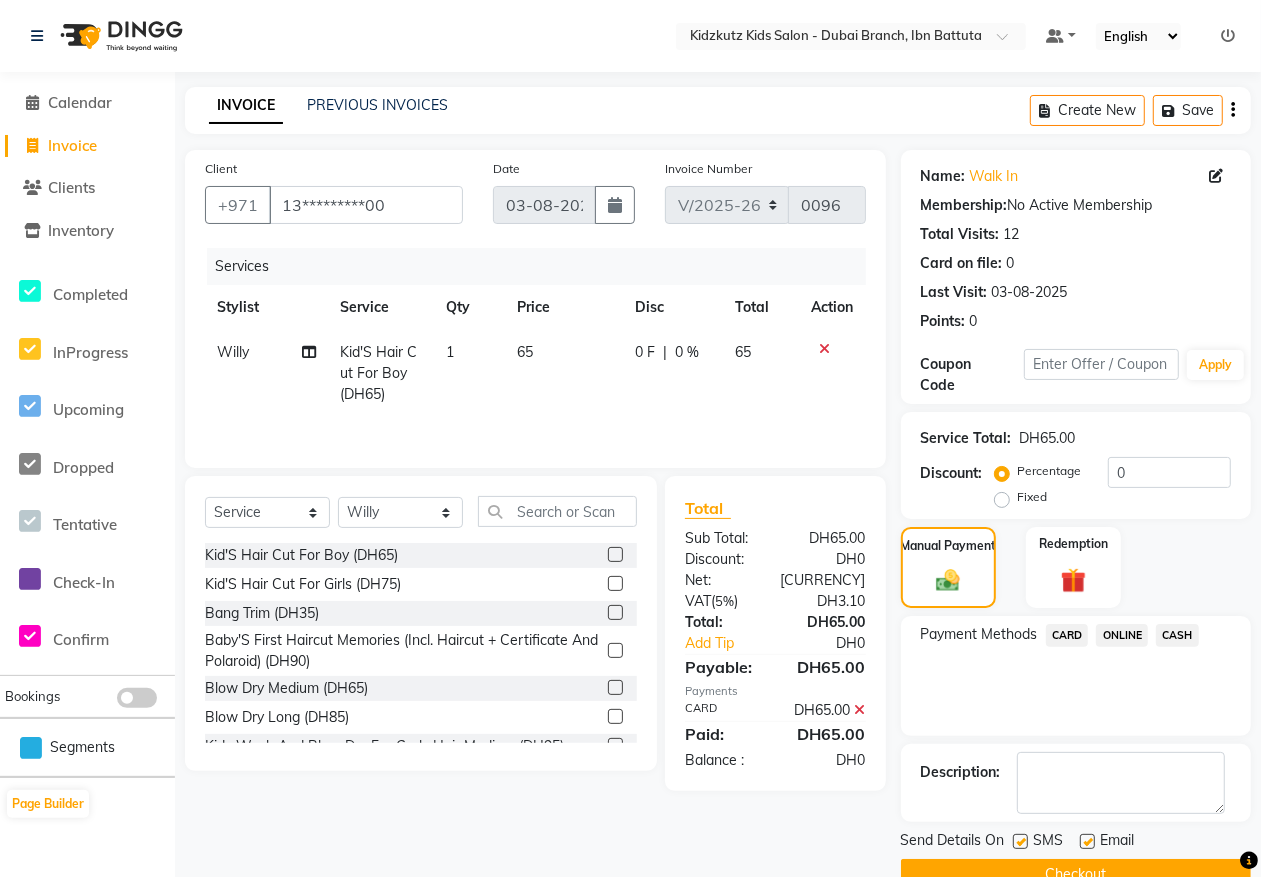 click on "CARD" 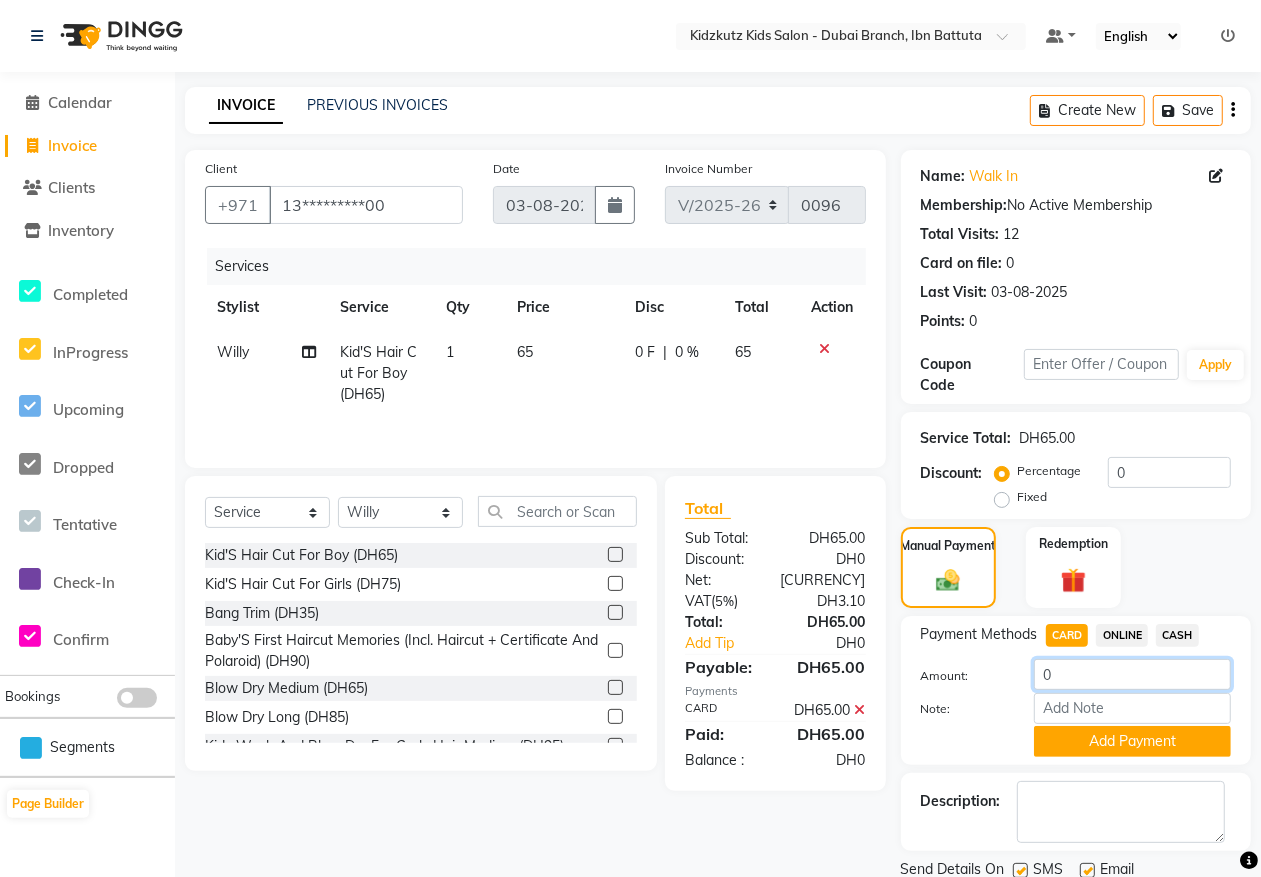 click on "0" 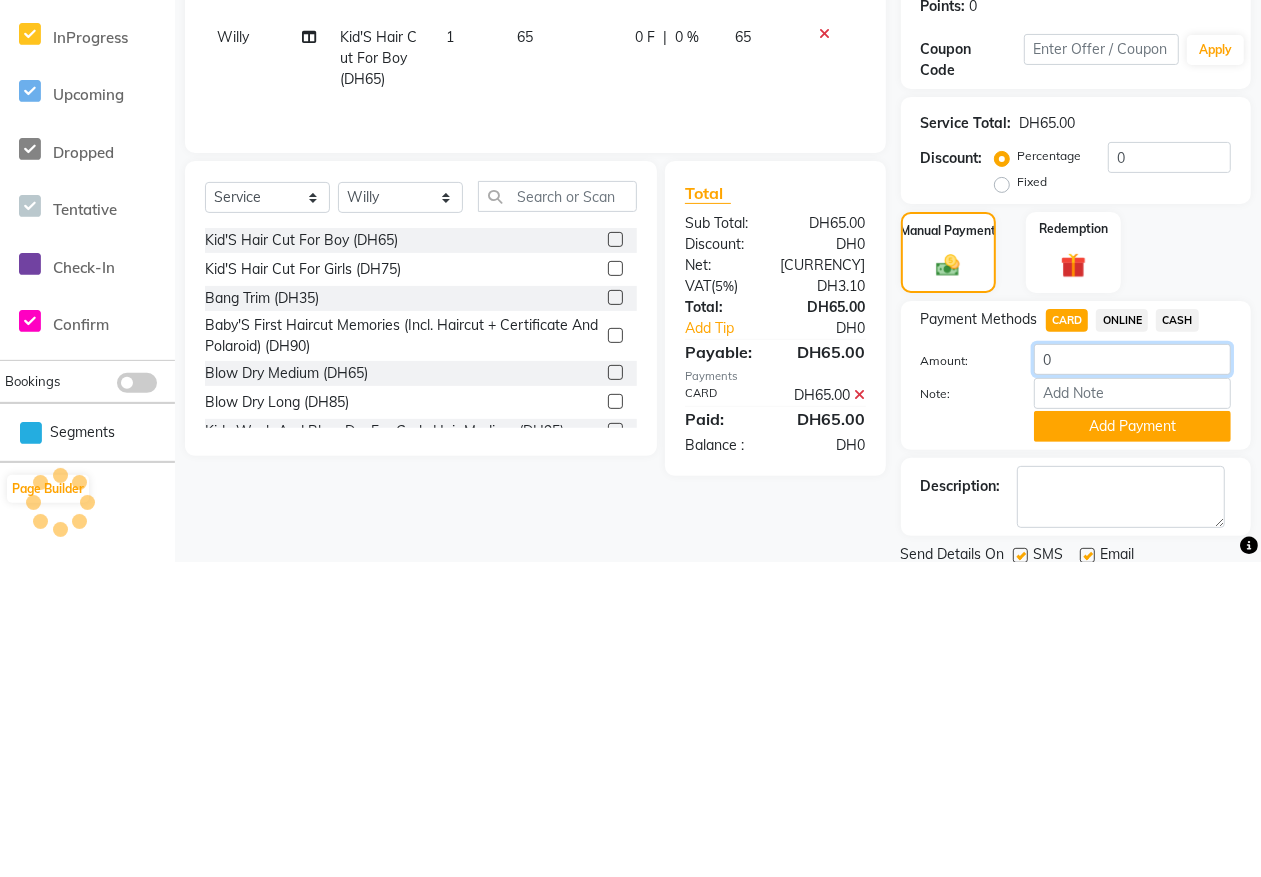 scroll, scrollTop: 72, scrollLeft: 0, axis: vertical 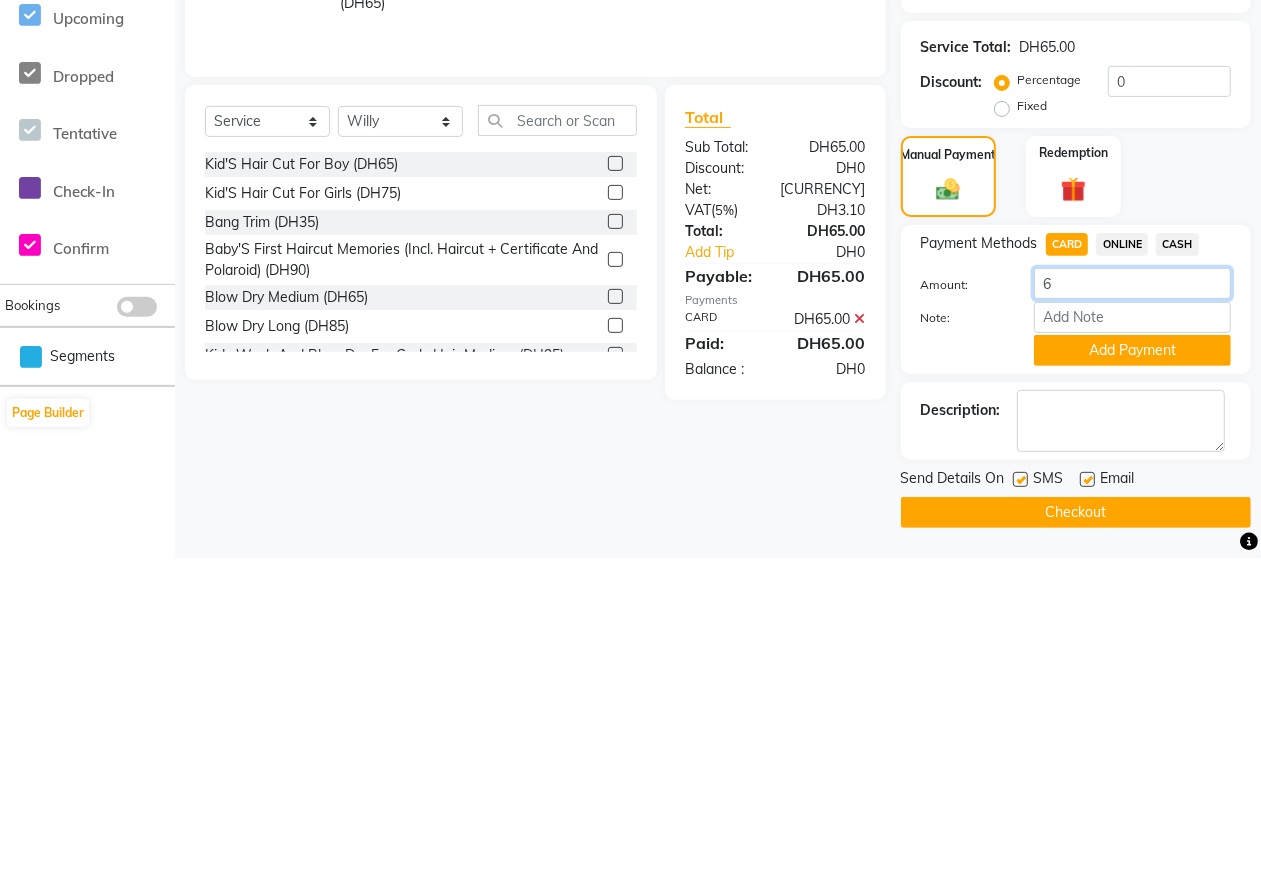 type on "65" 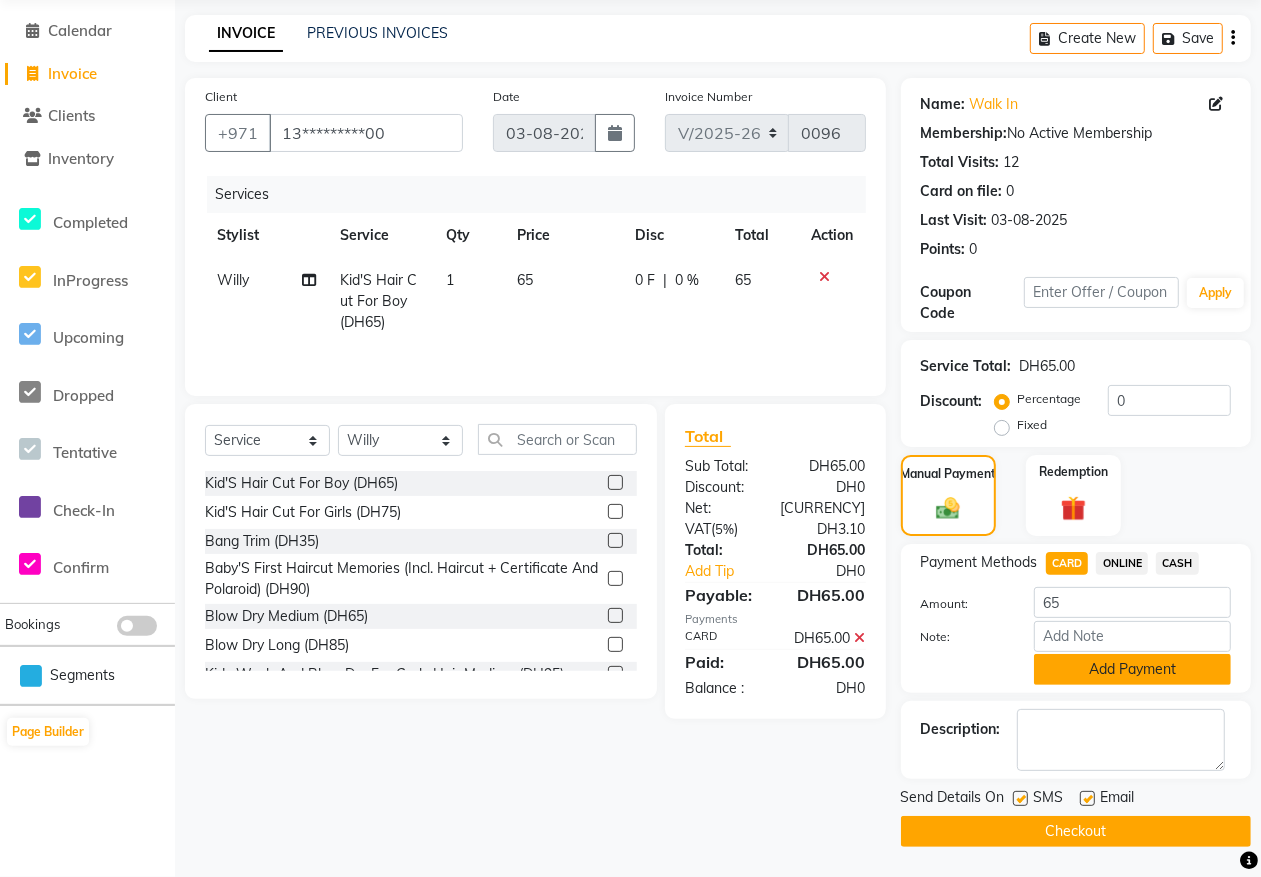 click on "Add Payment" 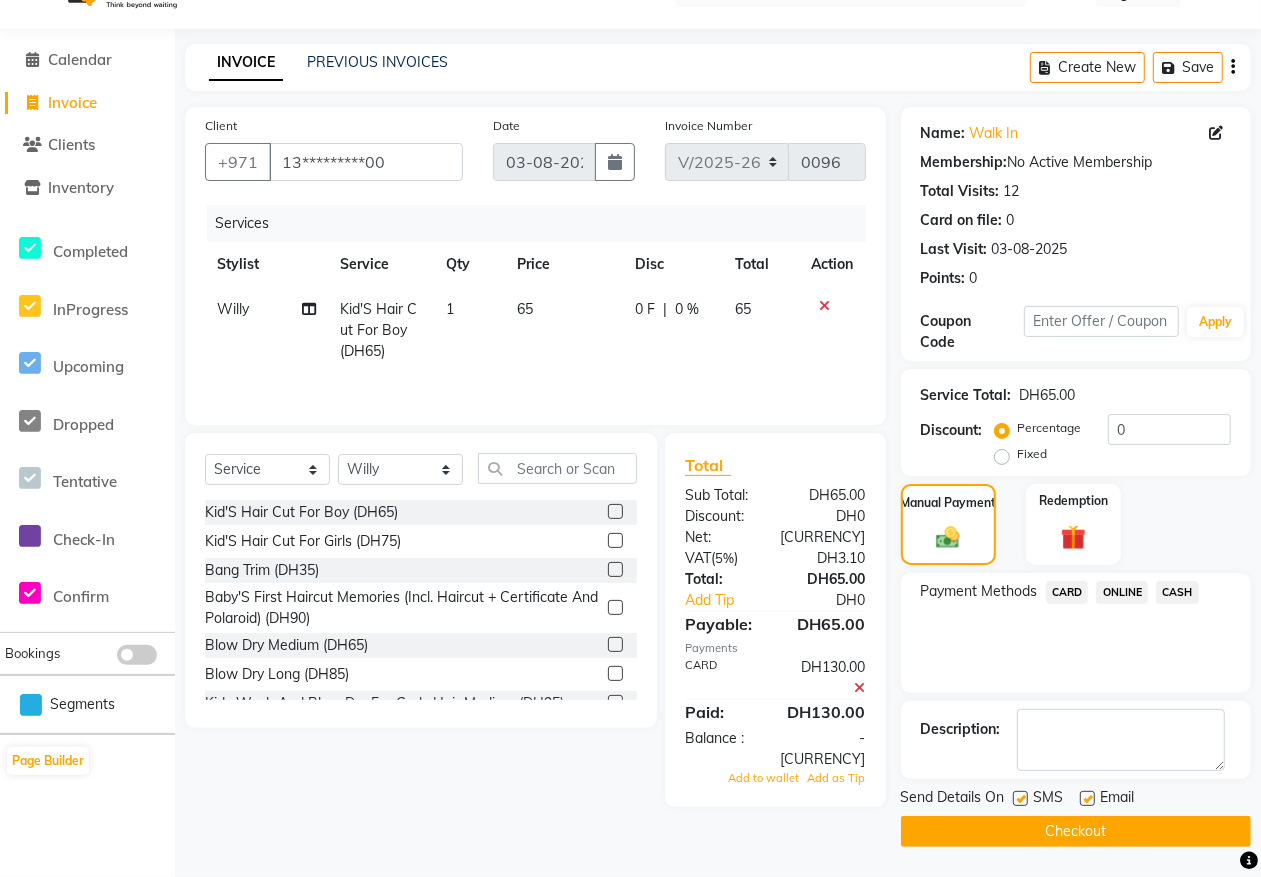 scroll, scrollTop: 43, scrollLeft: 0, axis: vertical 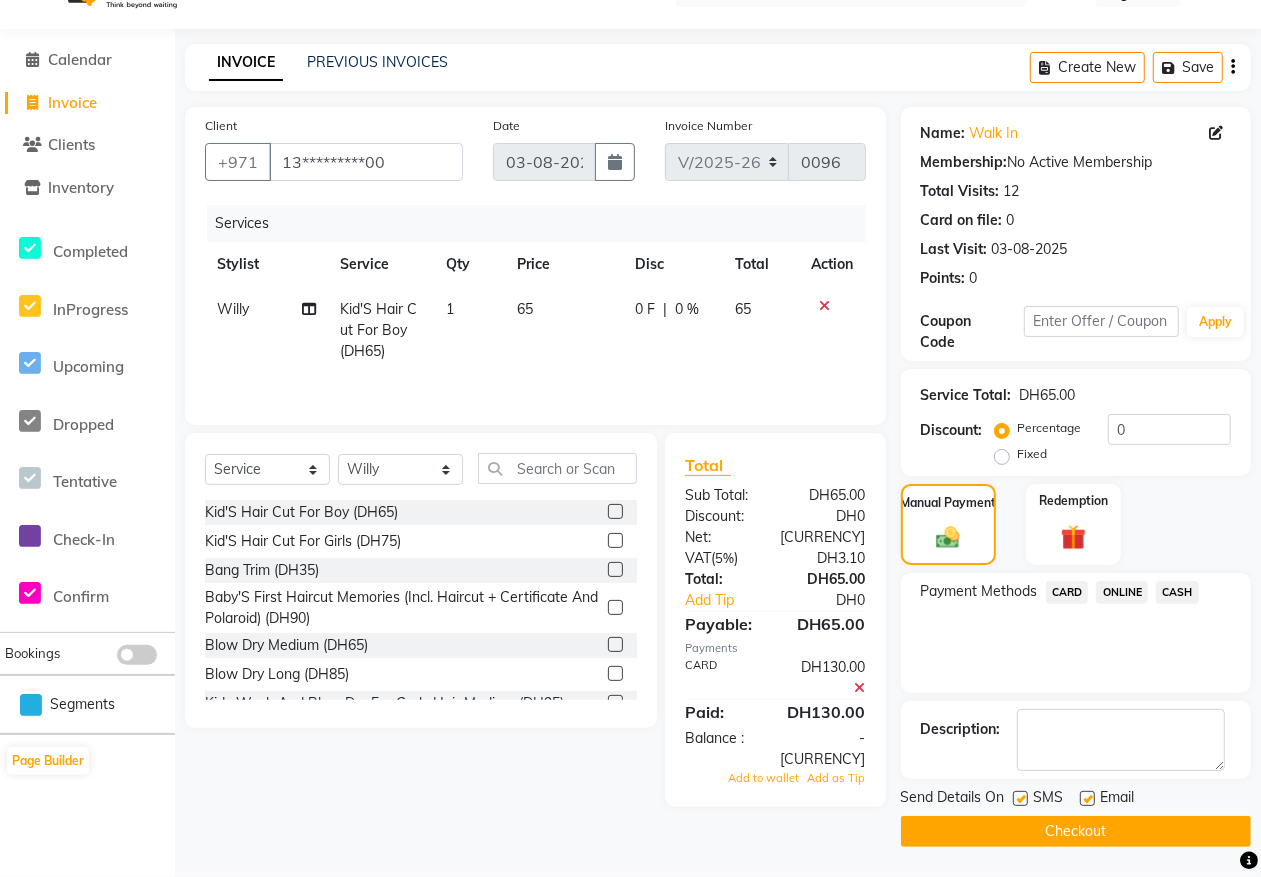 click on "Checkout" 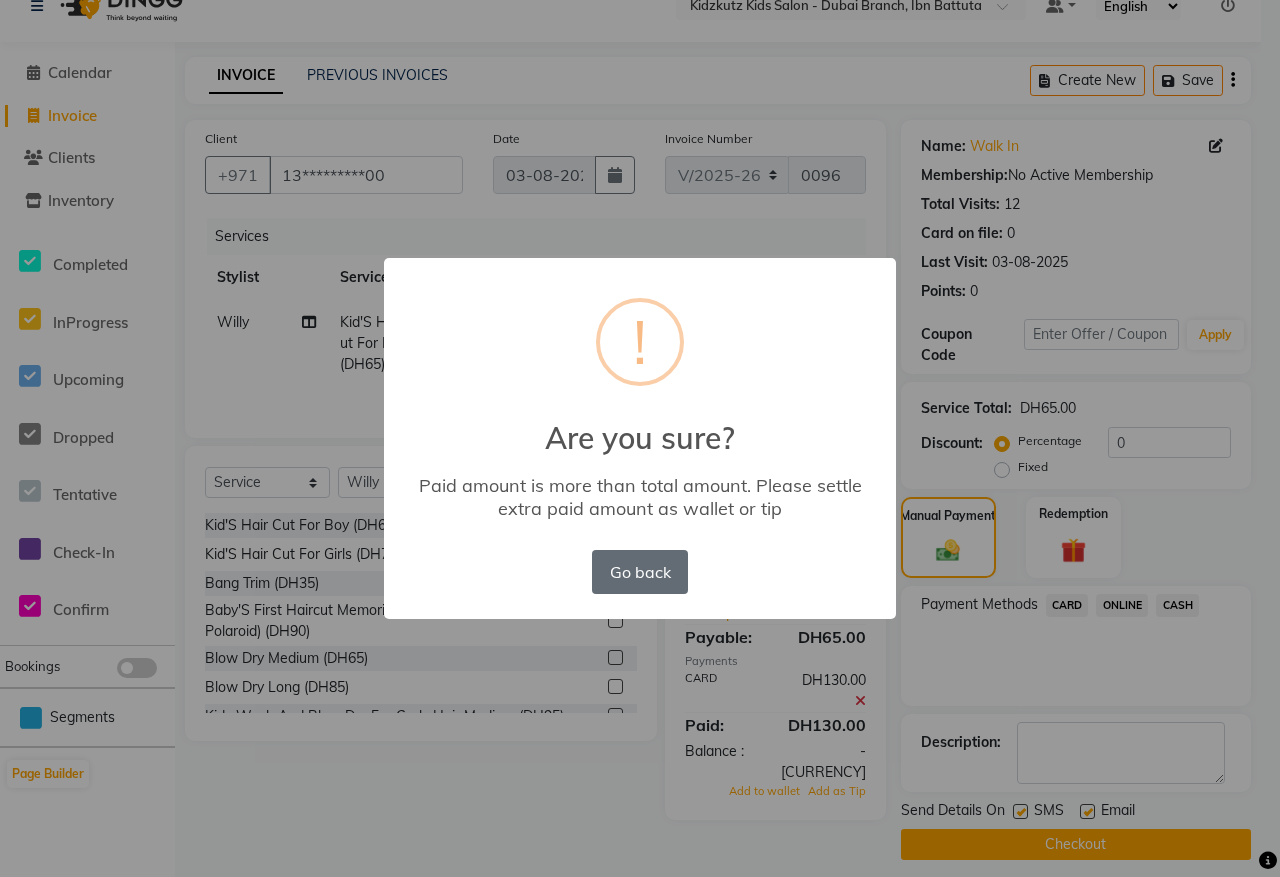 click on "Go back" at bounding box center [640, 572] 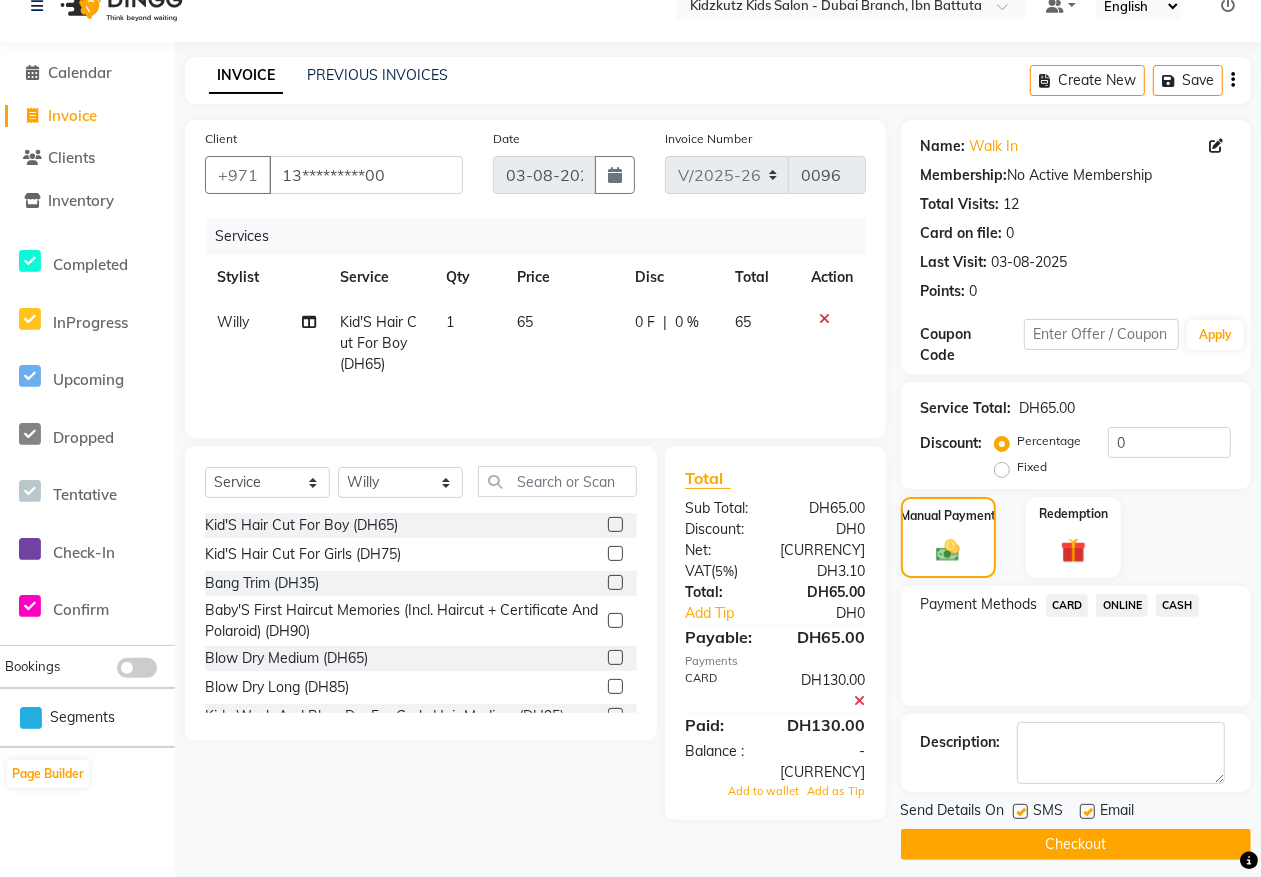 click on "CARD" 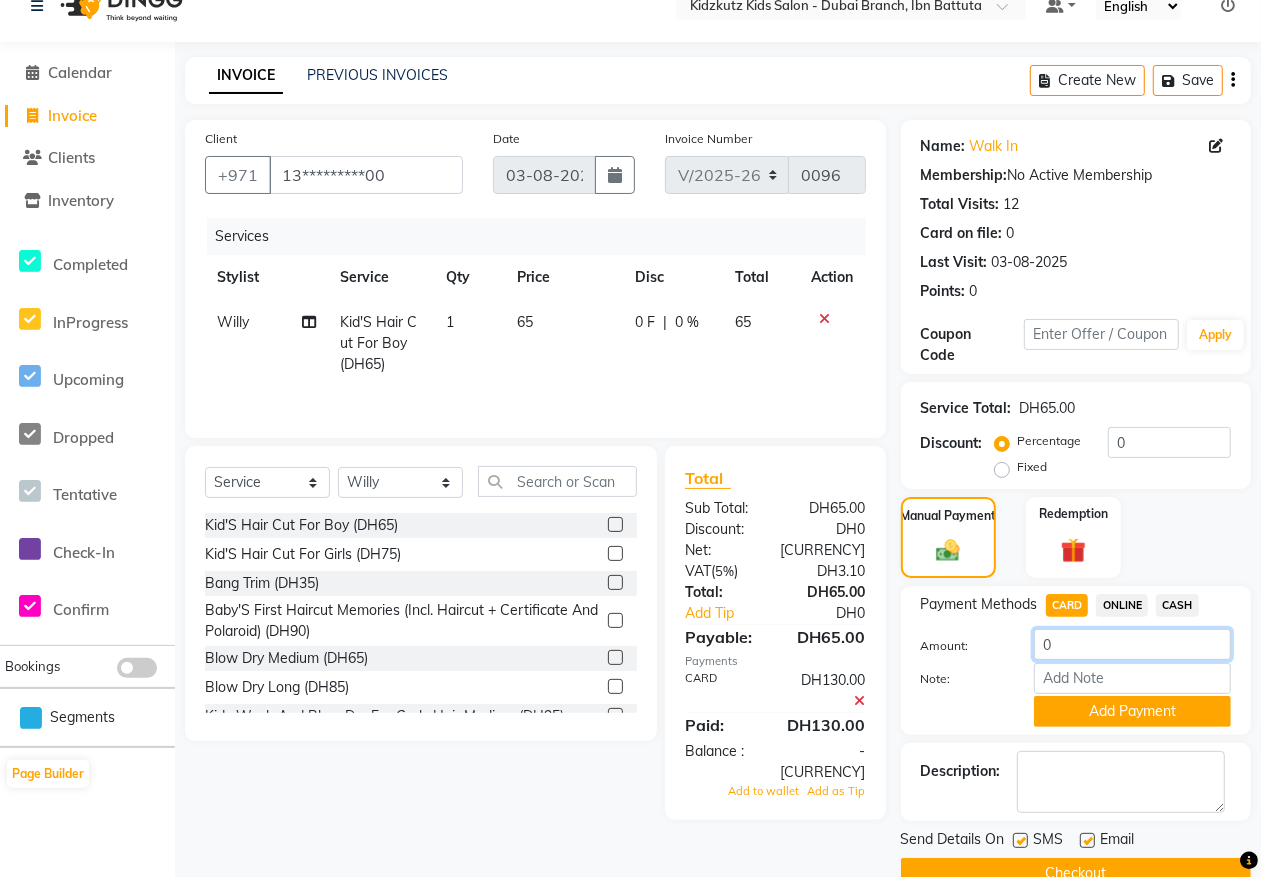 click on "0" 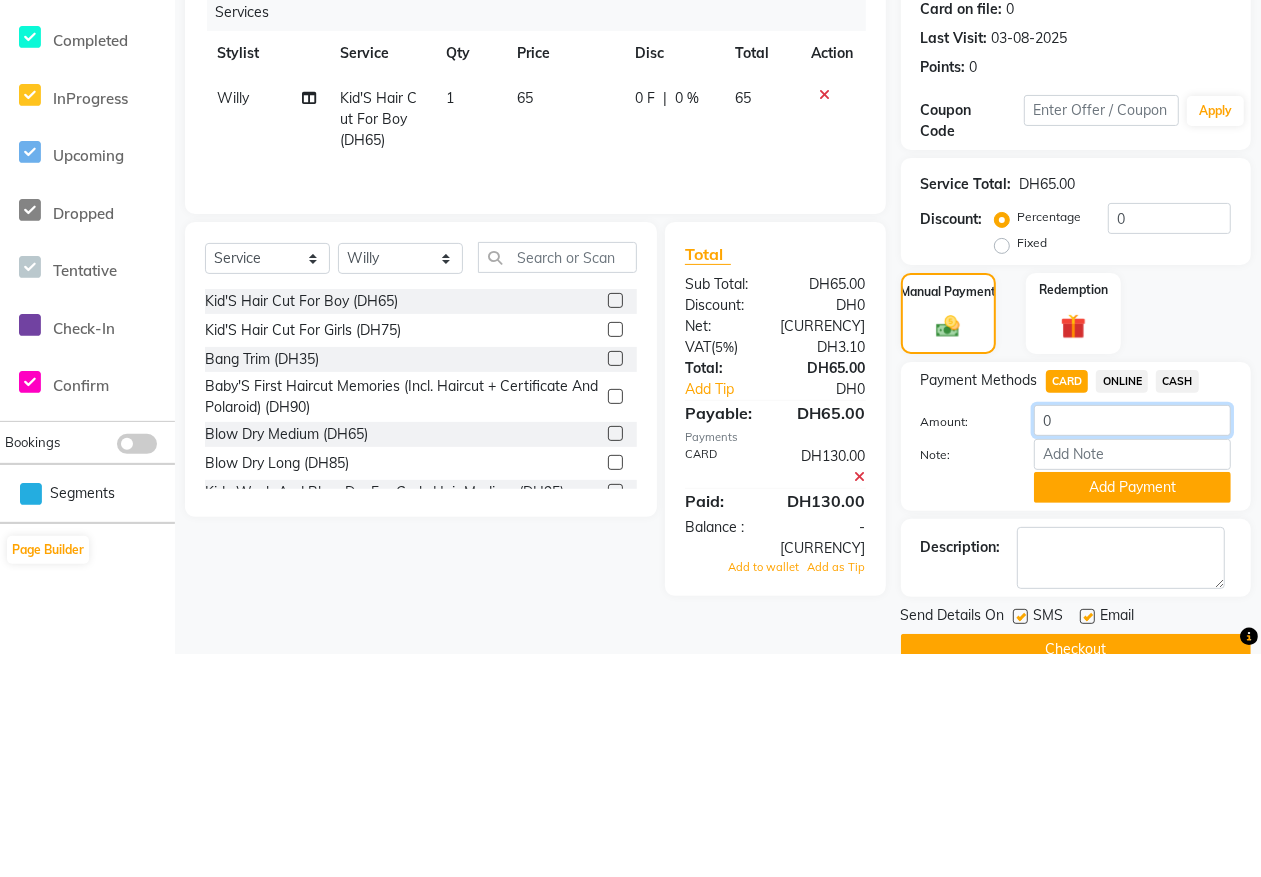 scroll, scrollTop: 72, scrollLeft: 0, axis: vertical 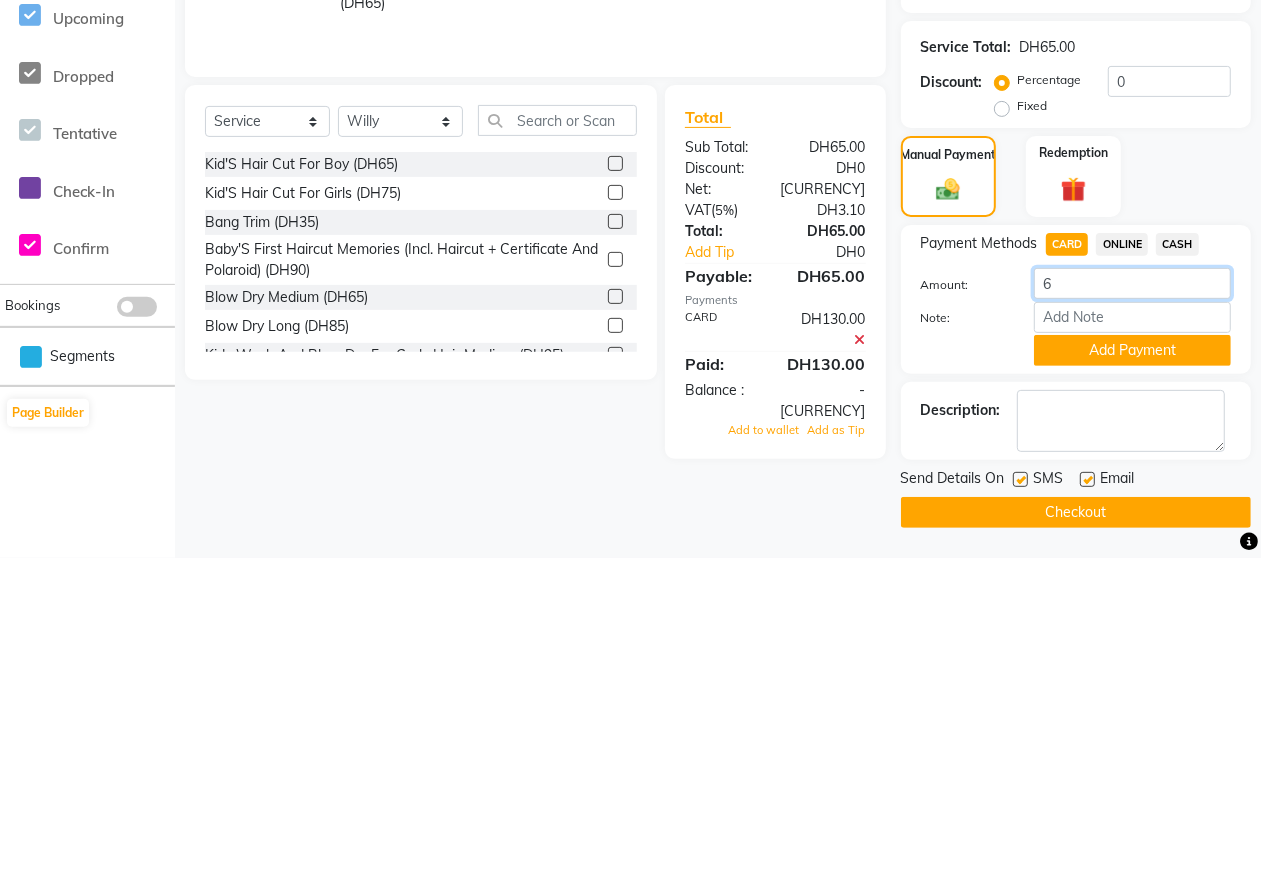 type on "65" 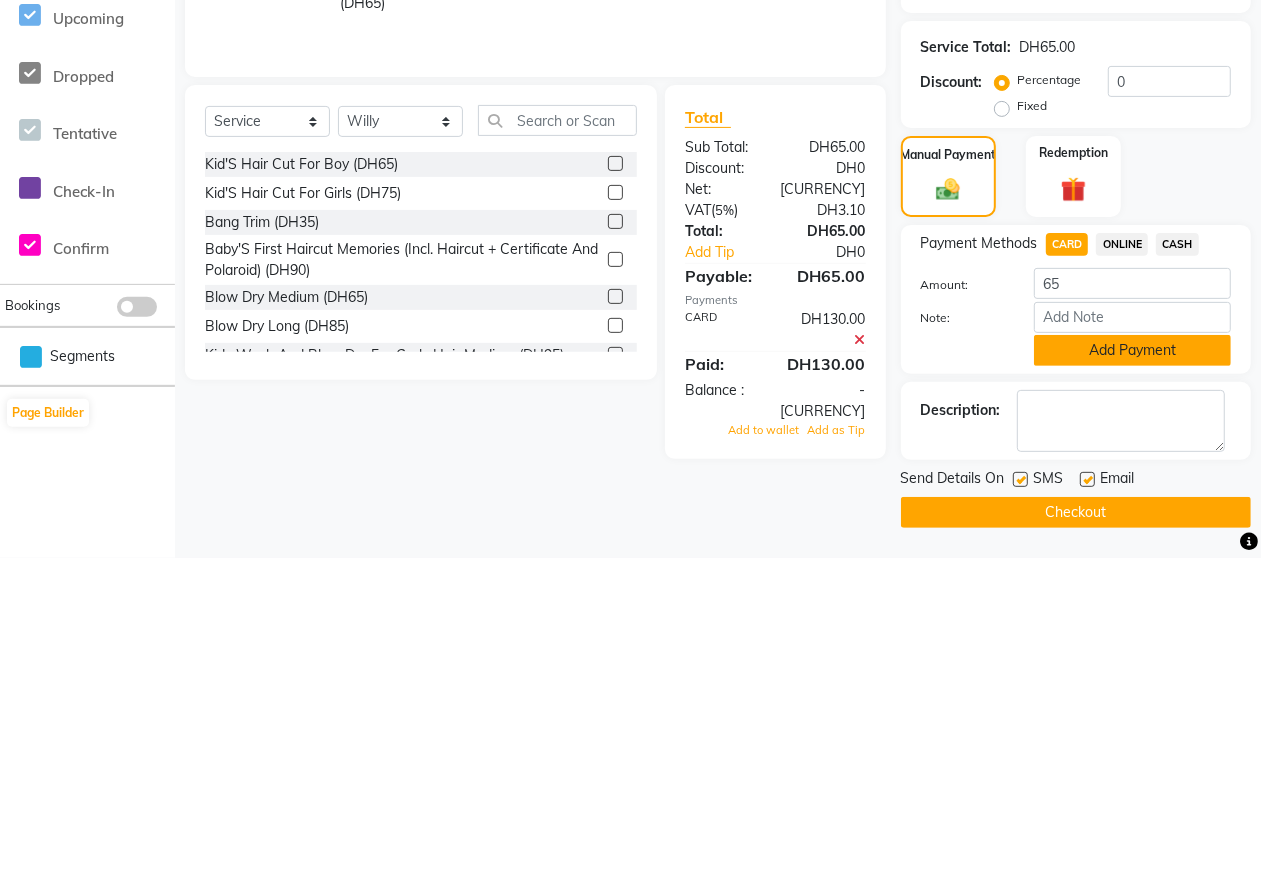 click on "Add Payment" 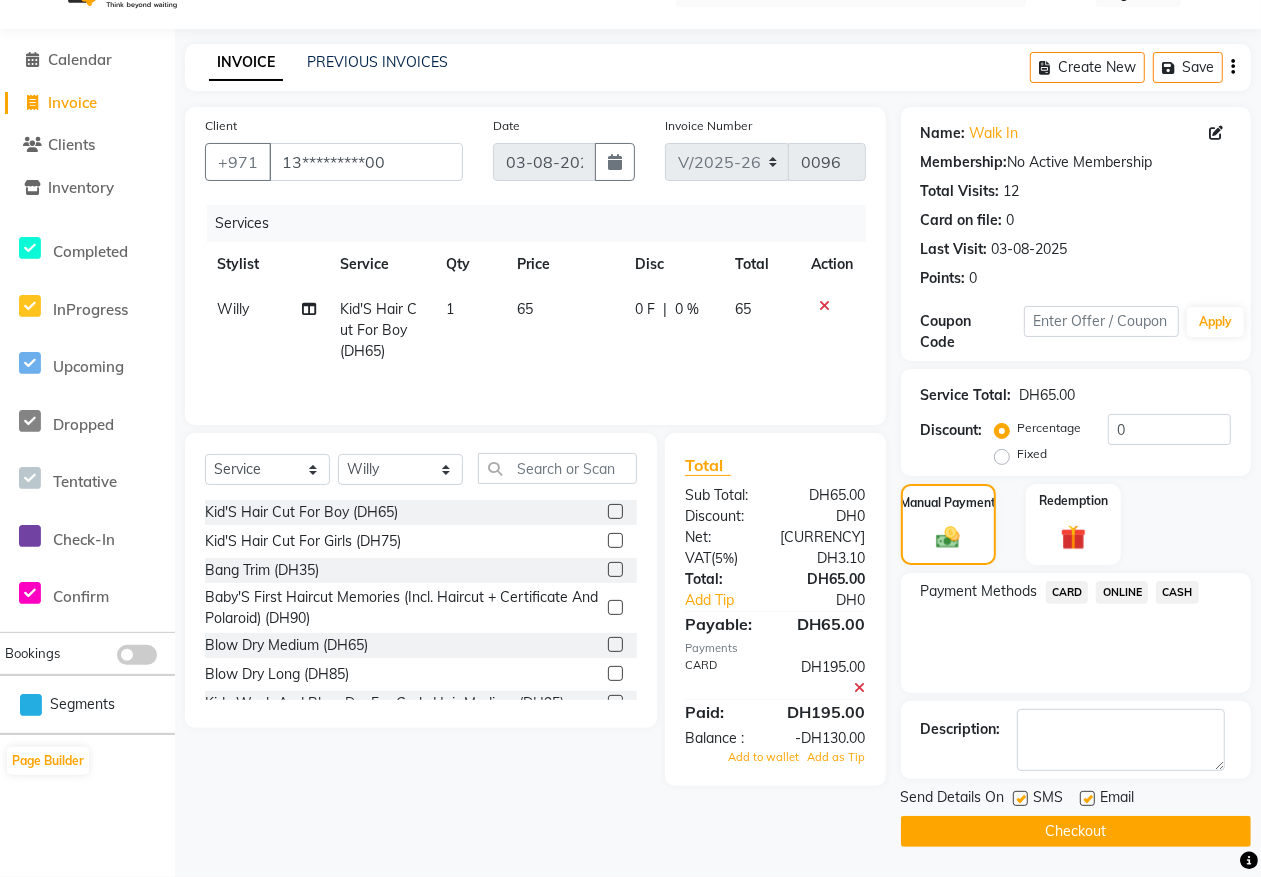 click on "Checkout" 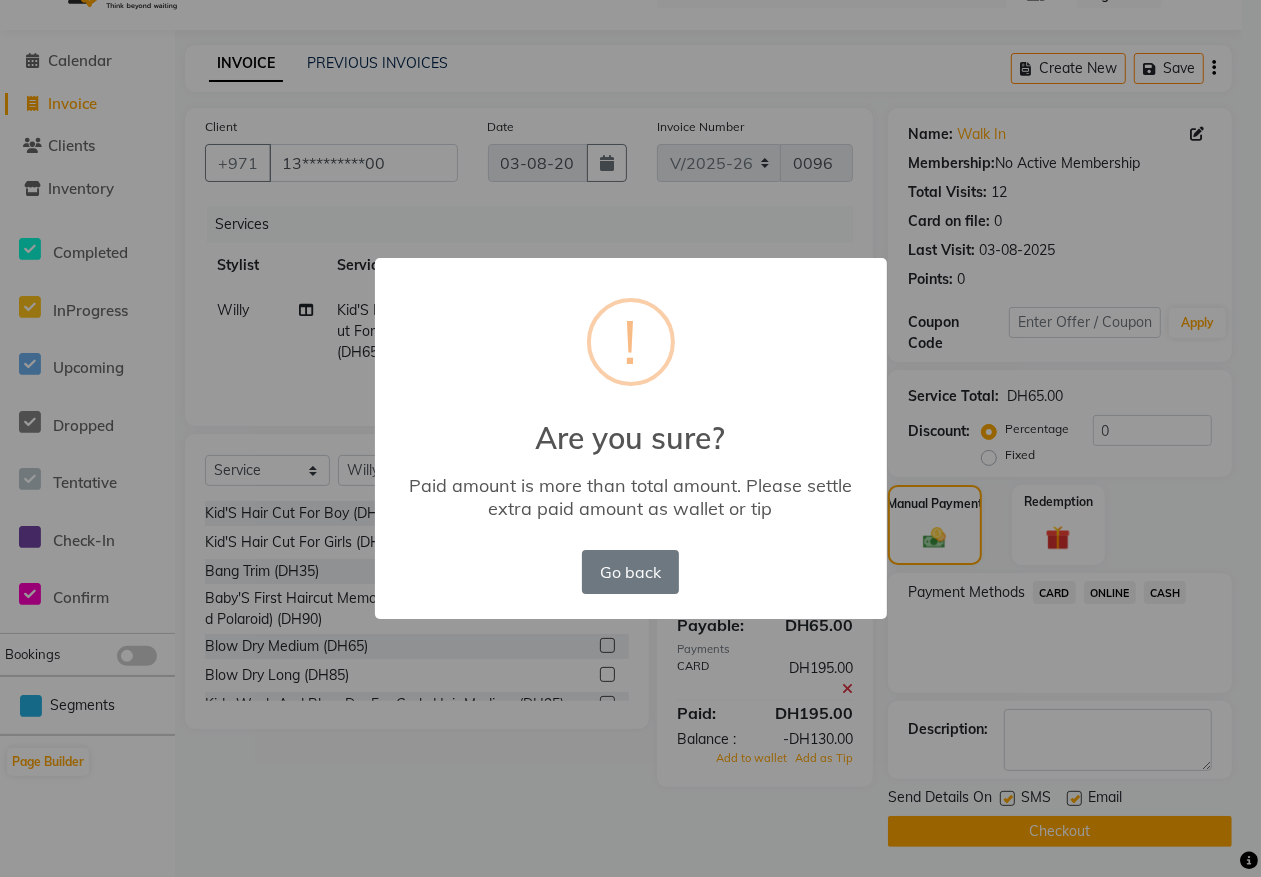 scroll, scrollTop: 30, scrollLeft: 0, axis: vertical 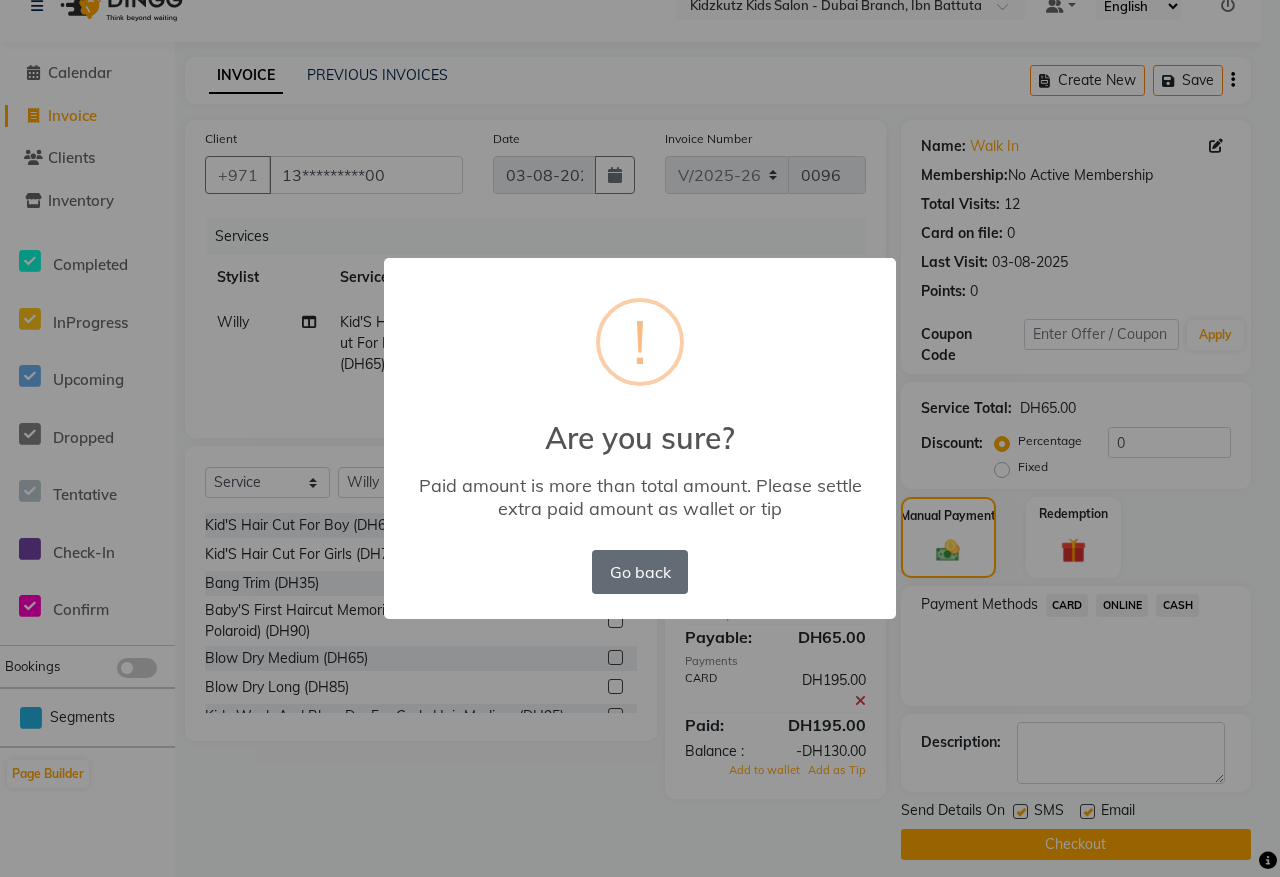 click on "Go back" at bounding box center (640, 572) 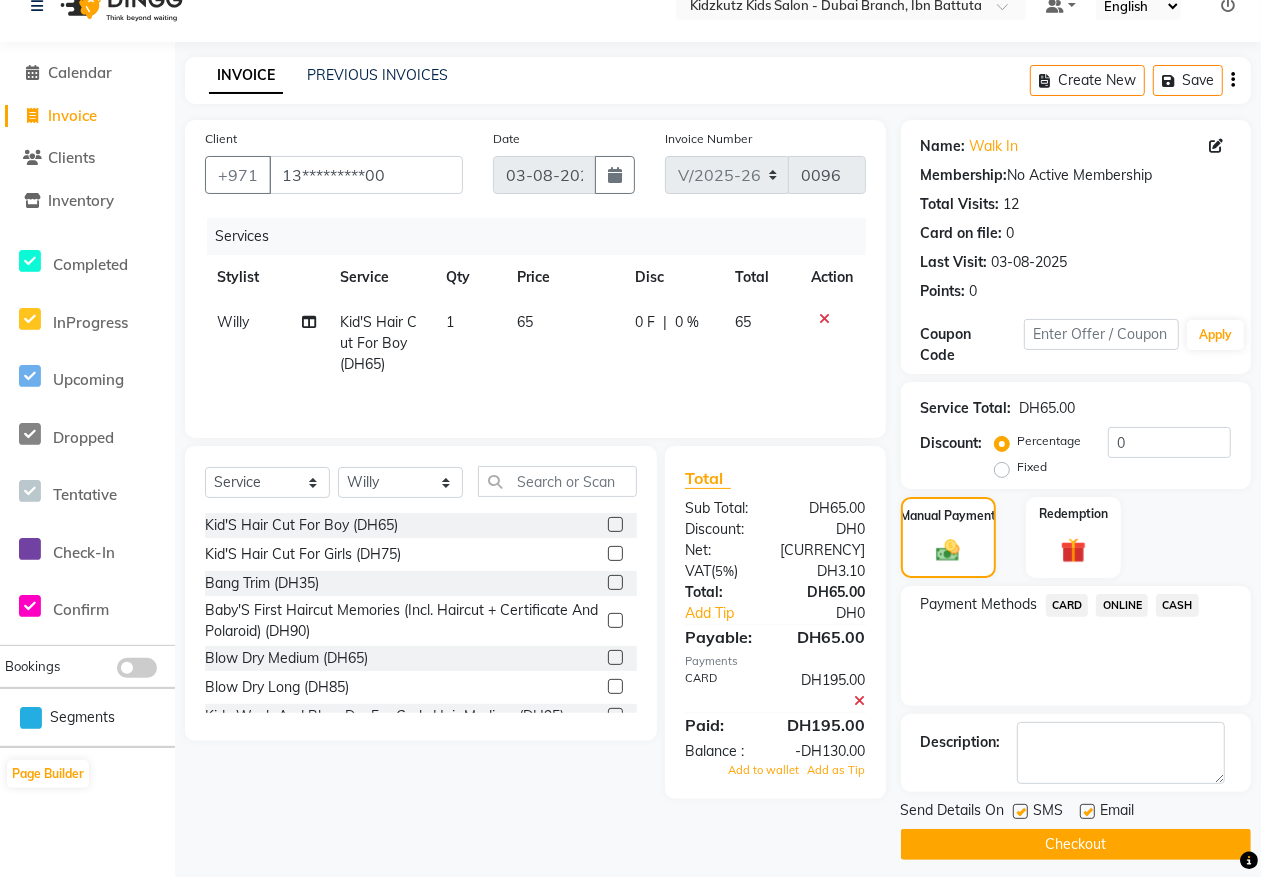 click on "CARD" 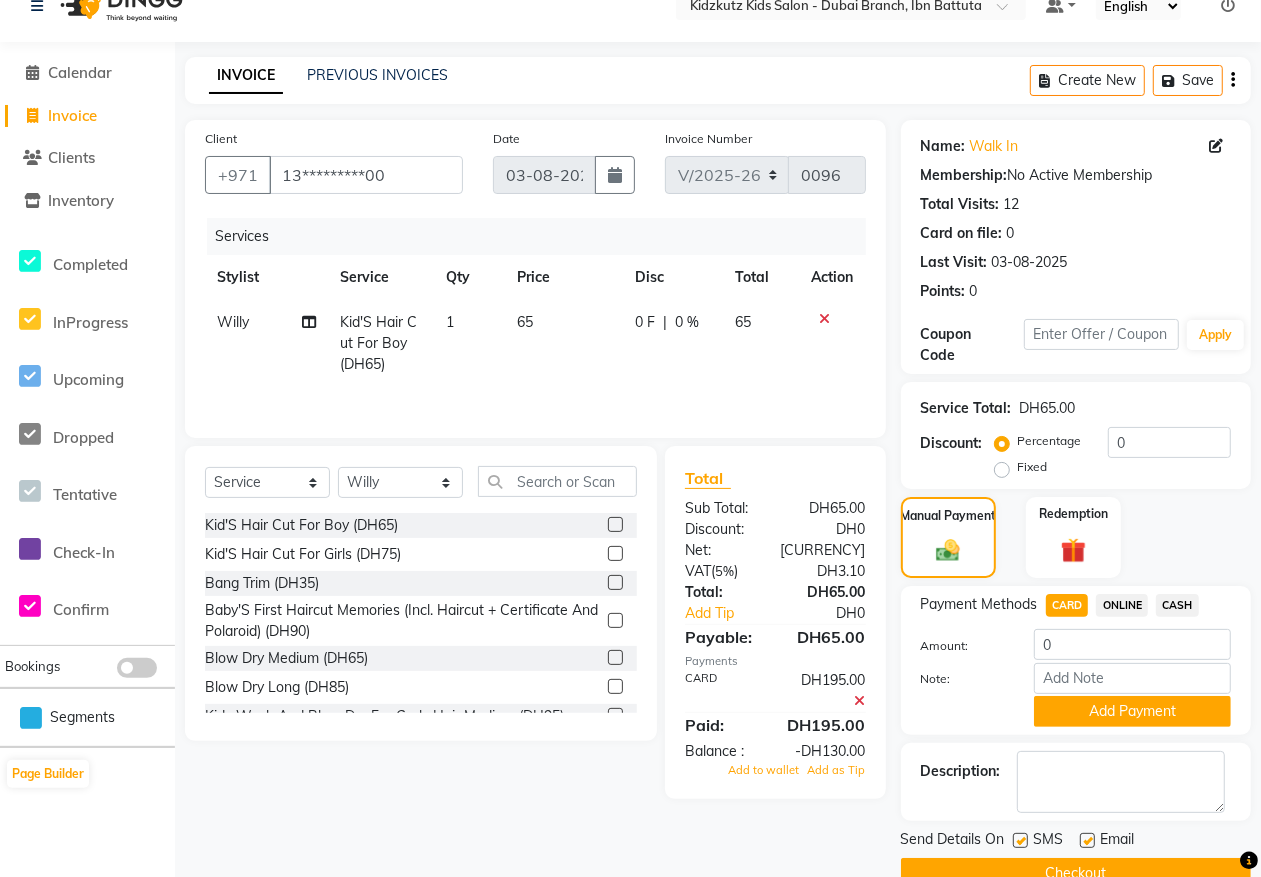 click on "CARD" 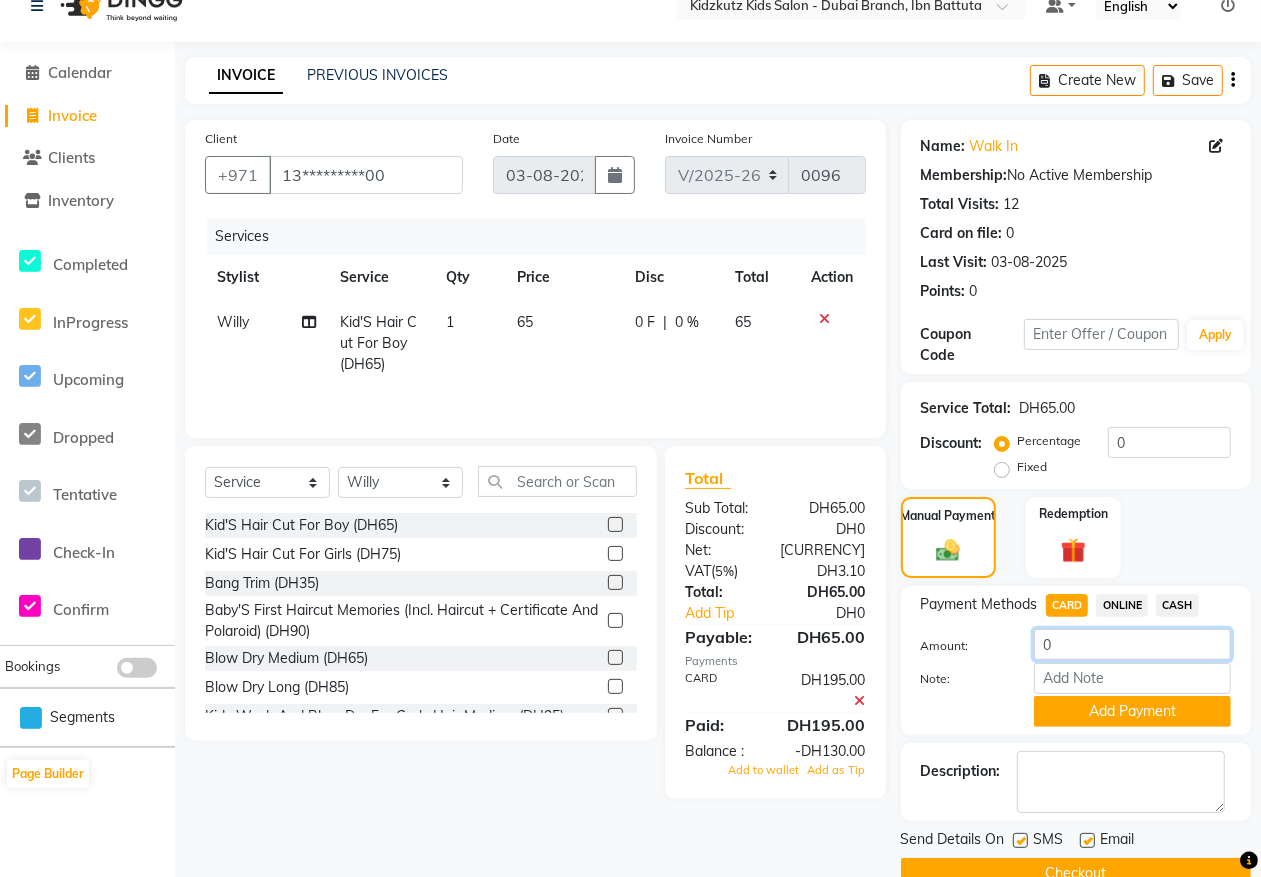 click on "0" 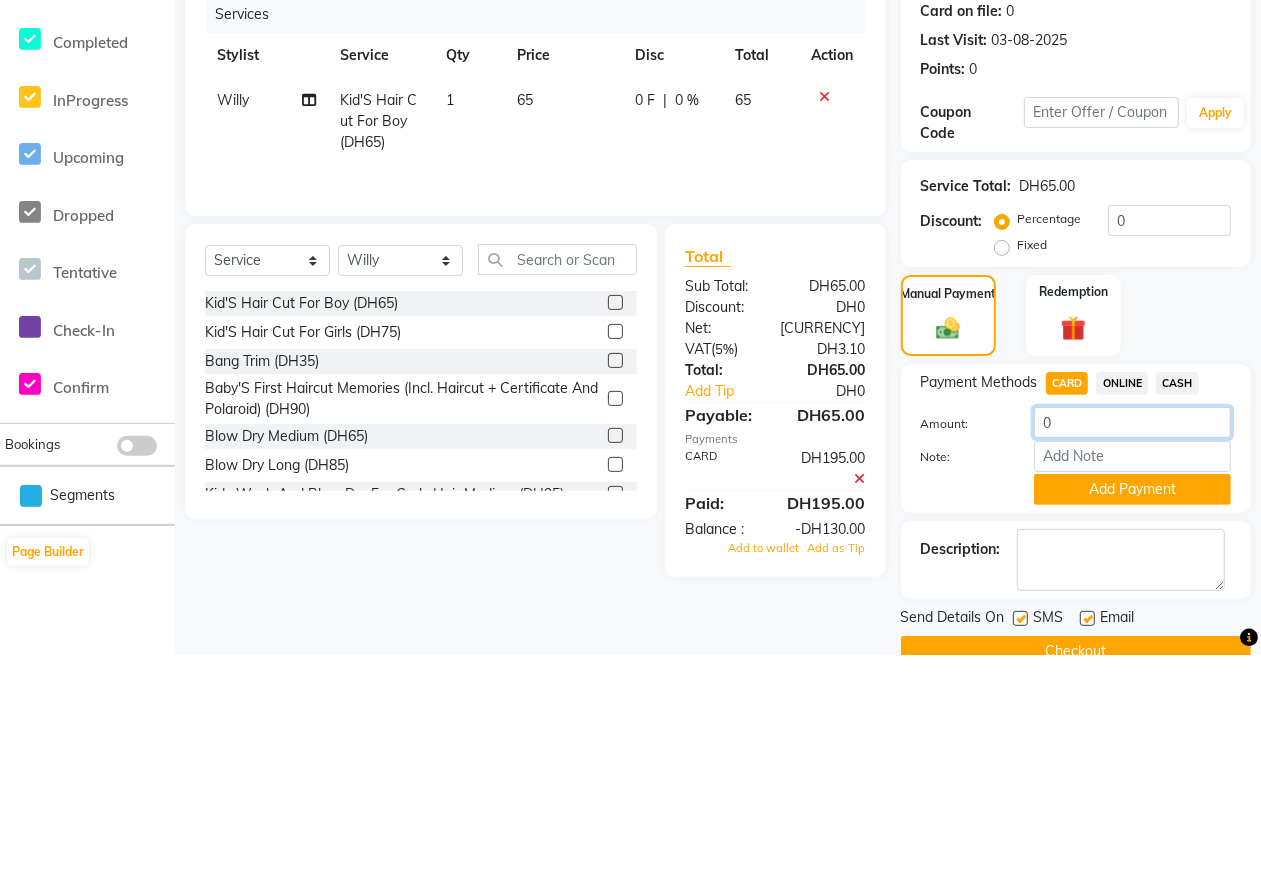 scroll, scrollTop: 72, scrollLeft: 0, axis: vertical 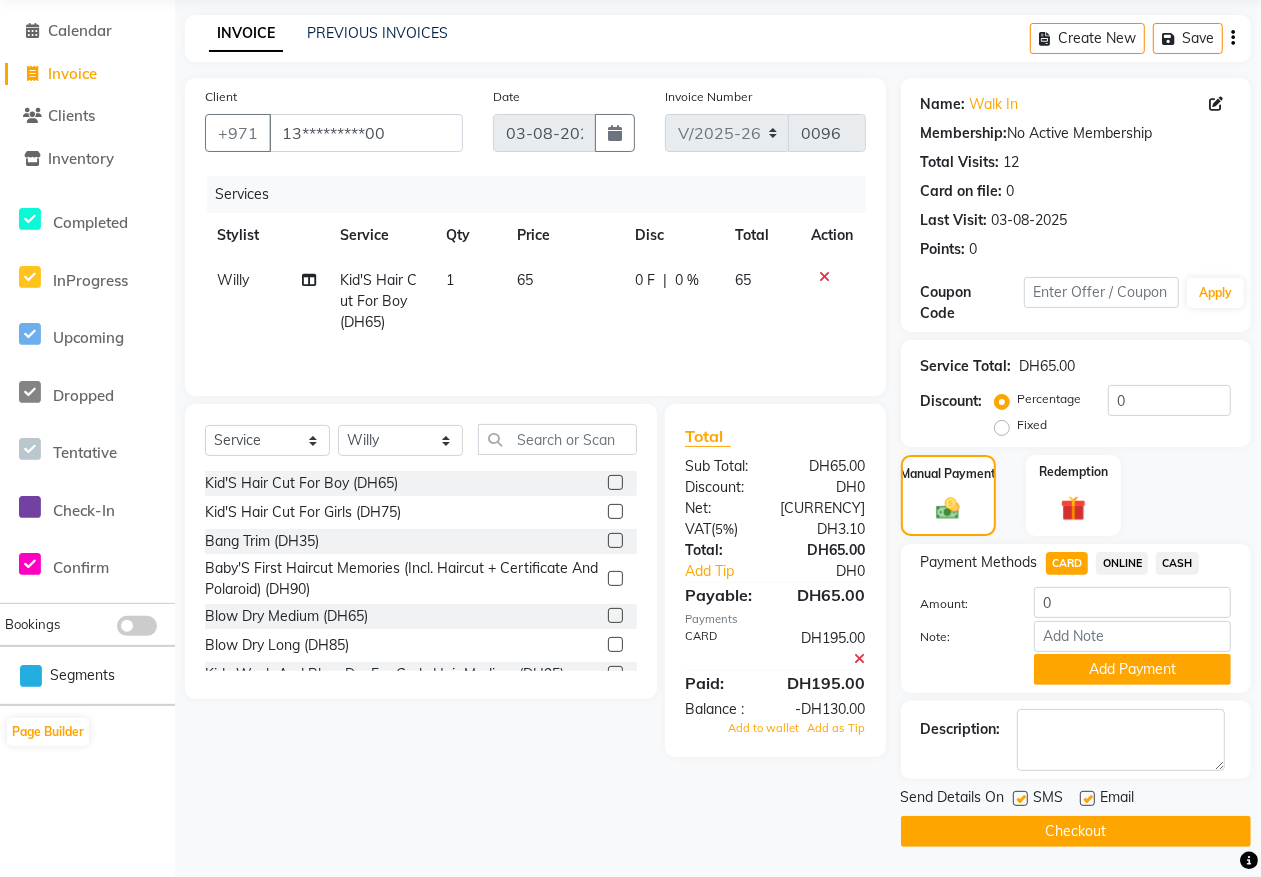 click on "Checkout" 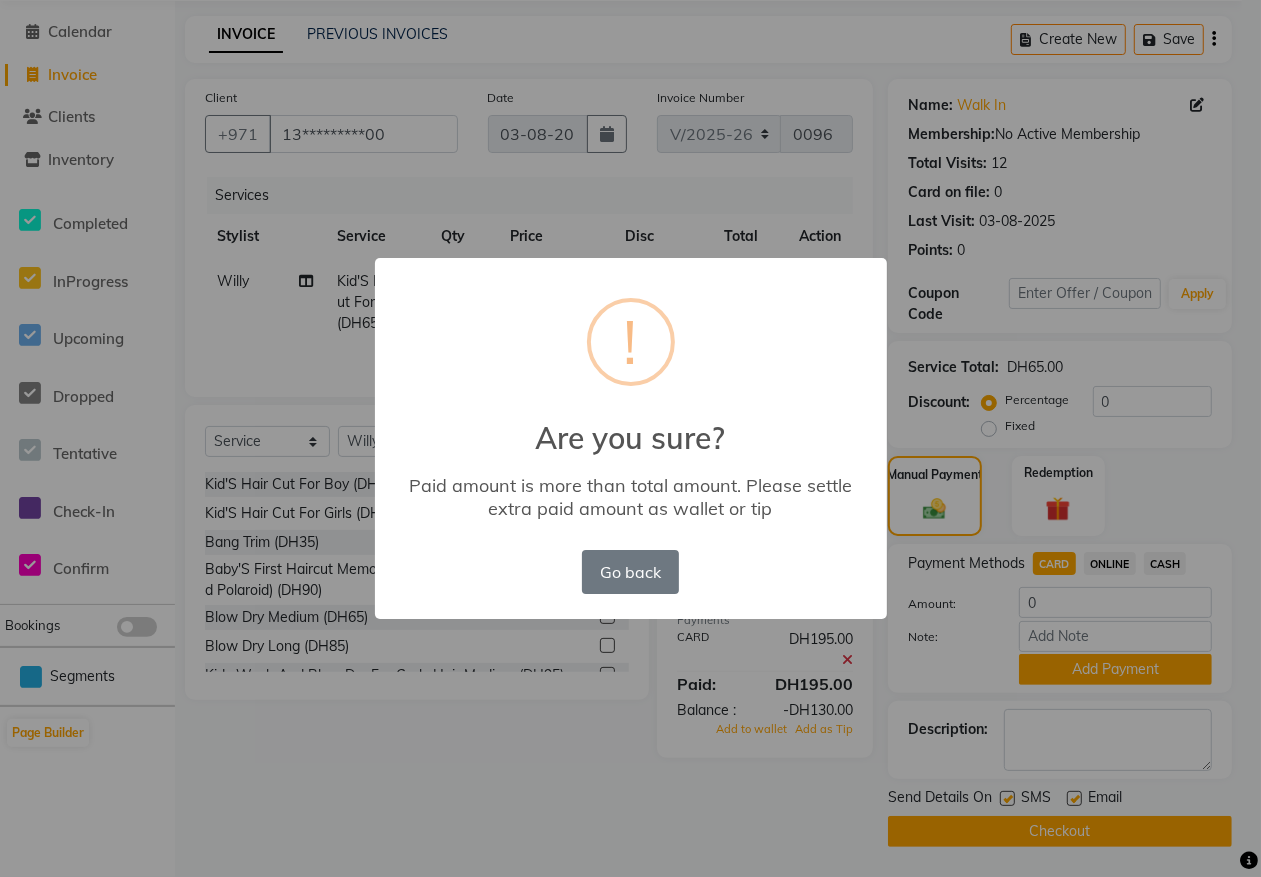 scroll, scrollTop: 58, scrollLeft: 0, axis: vertical 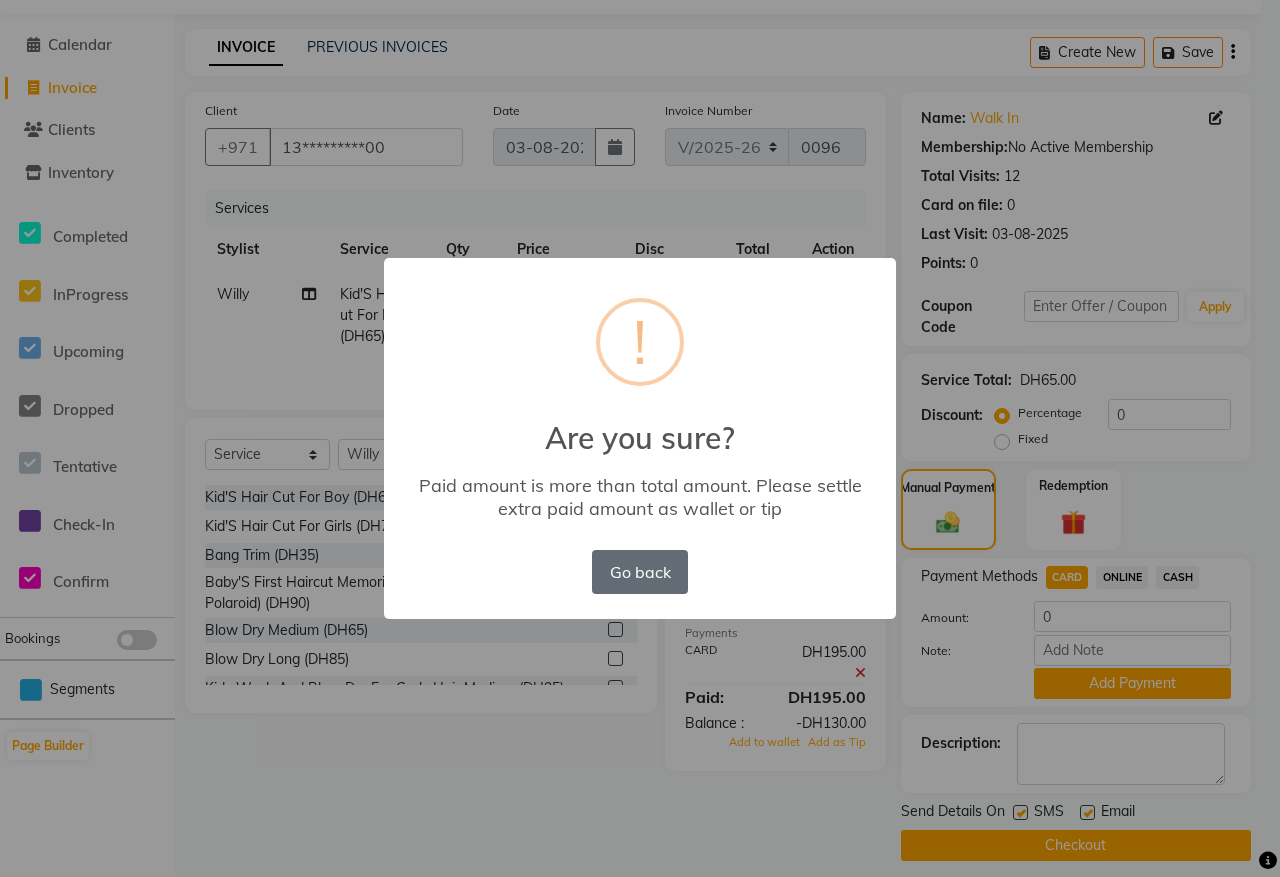 click on "Go back" at bounding box center [640, 572] 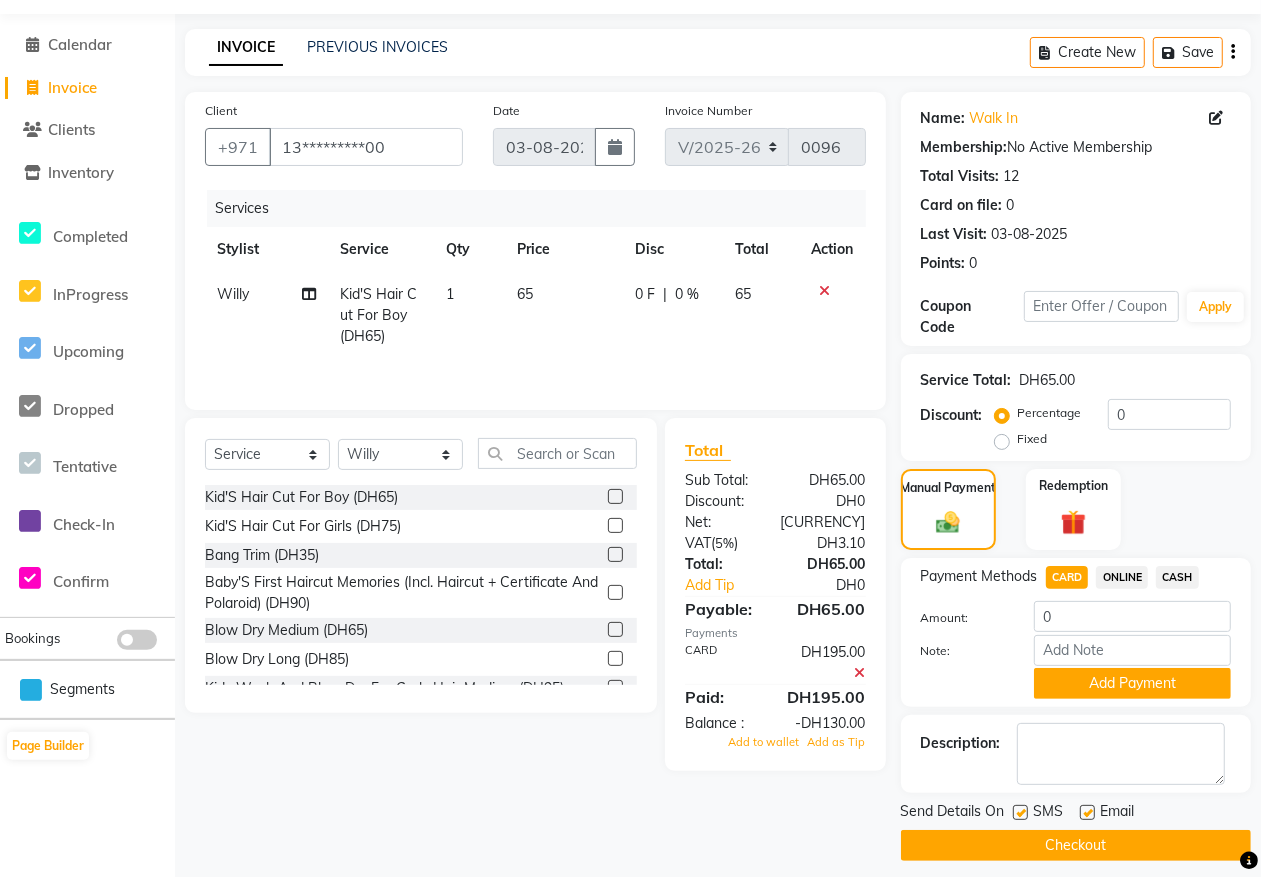 scroll, scrollTop: 72, scrollLeft: 0, axis: vertical 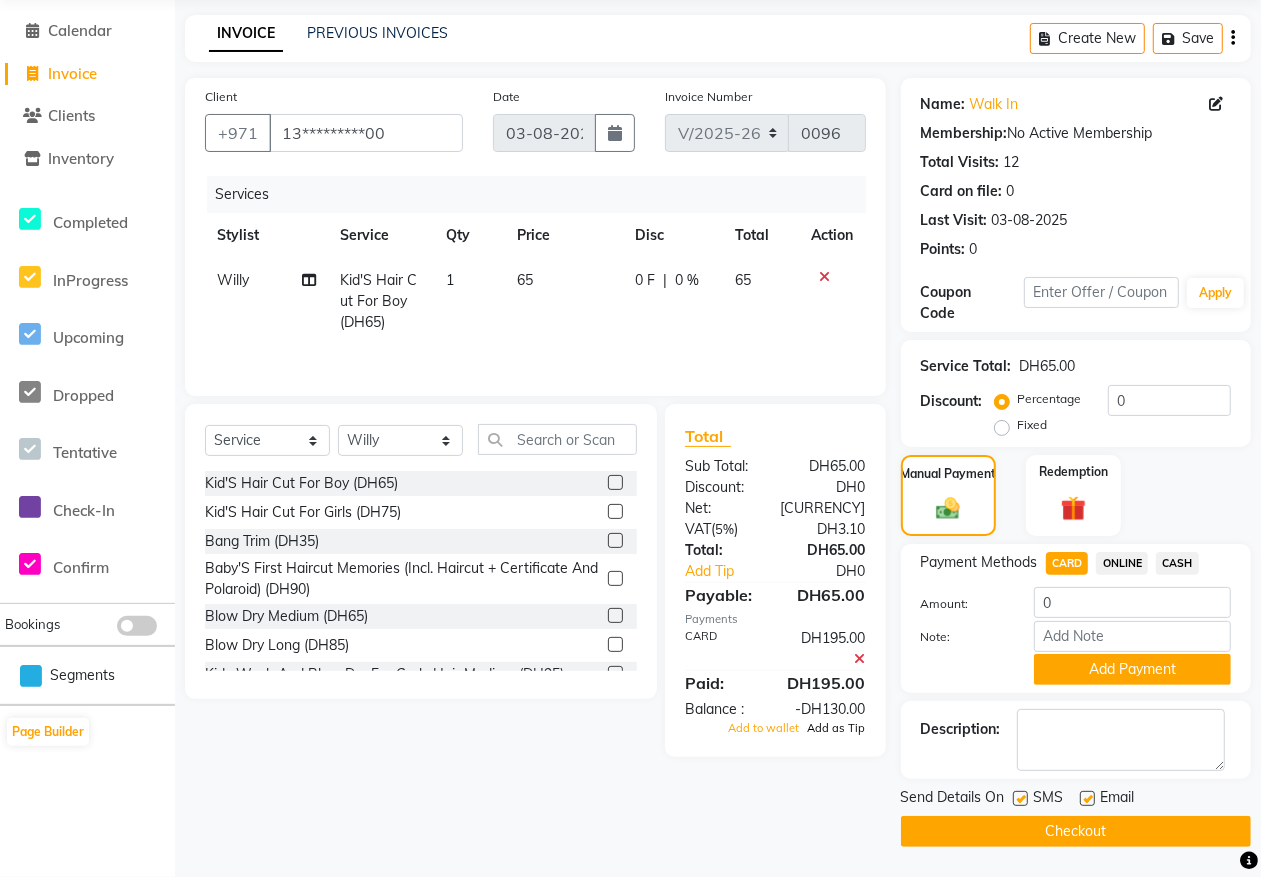 click on "Add as Tip" 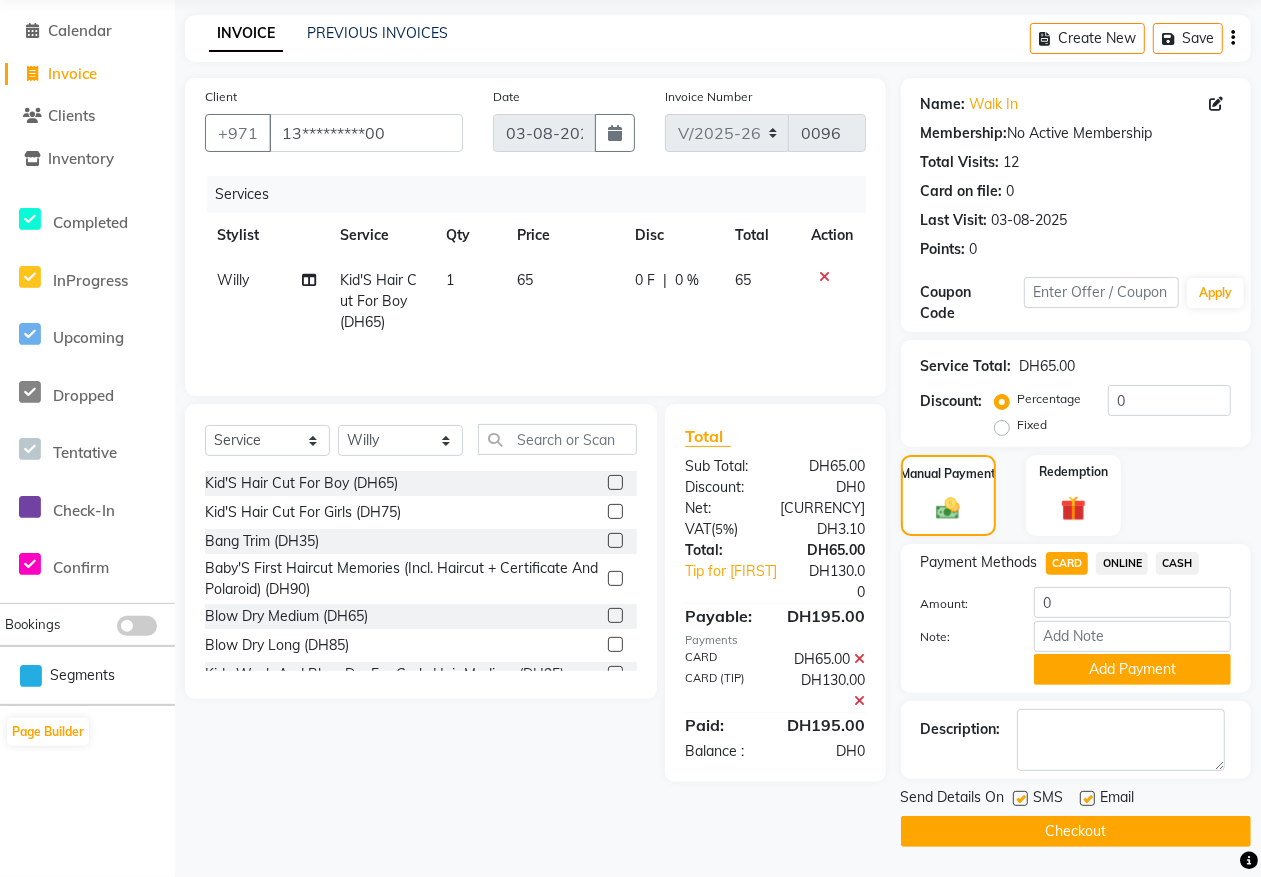 click 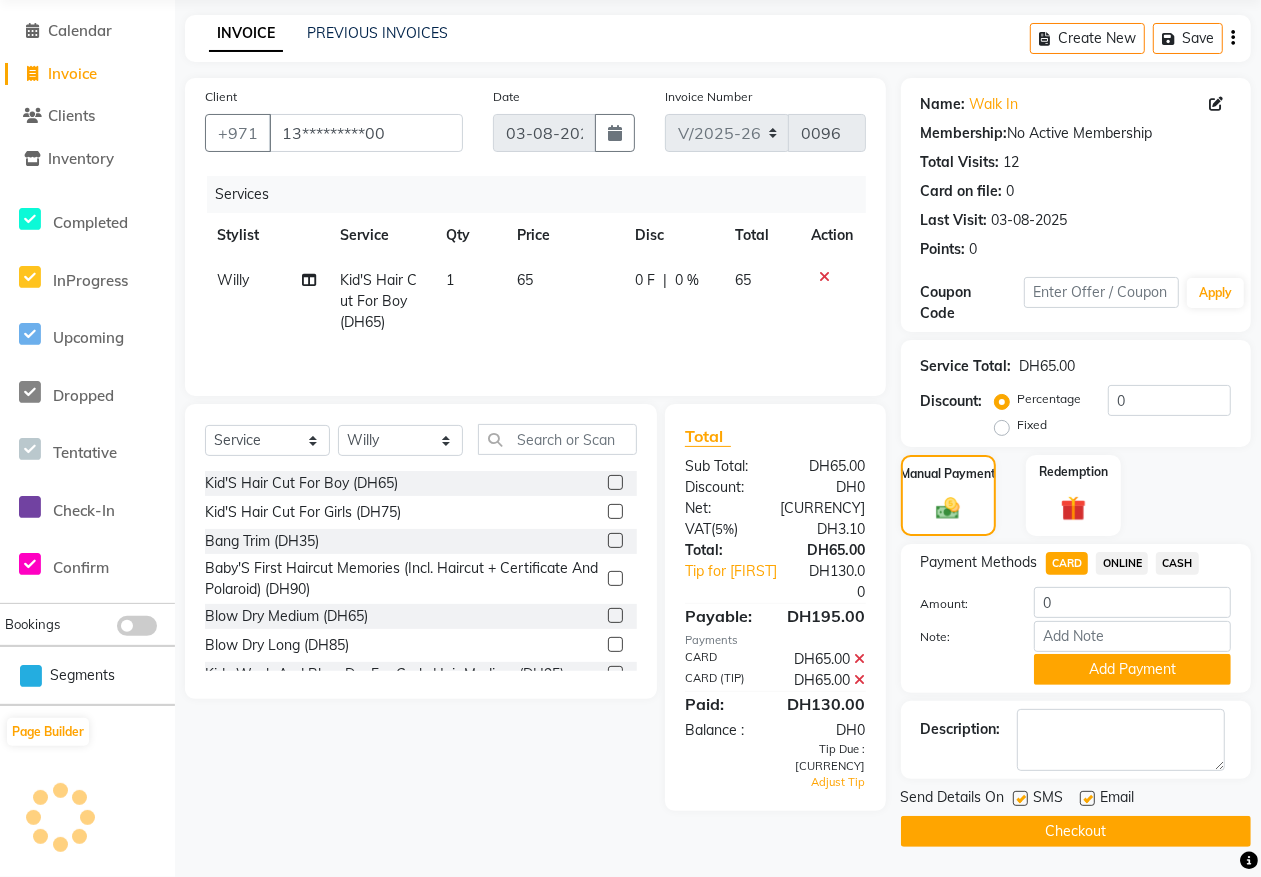 click 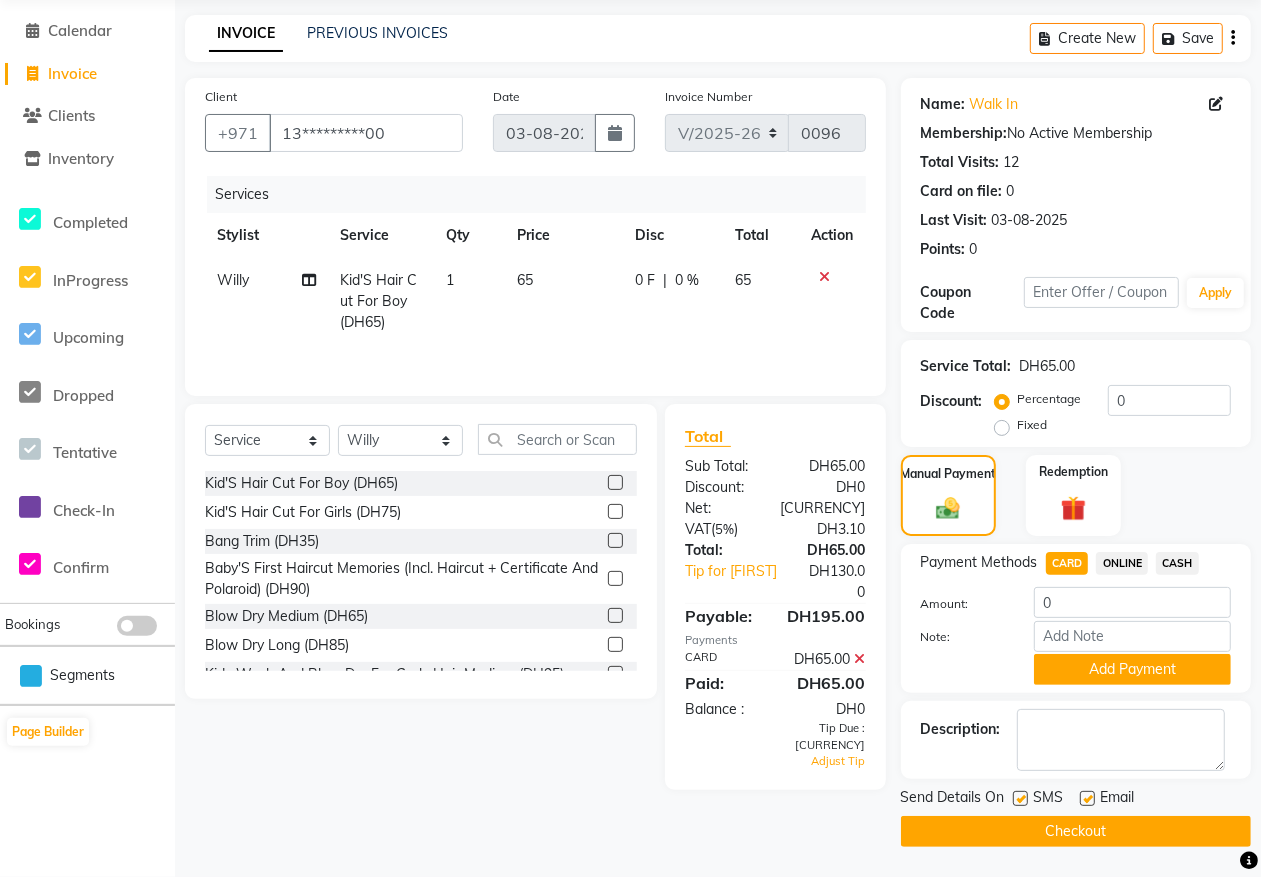 click on "Checkout" 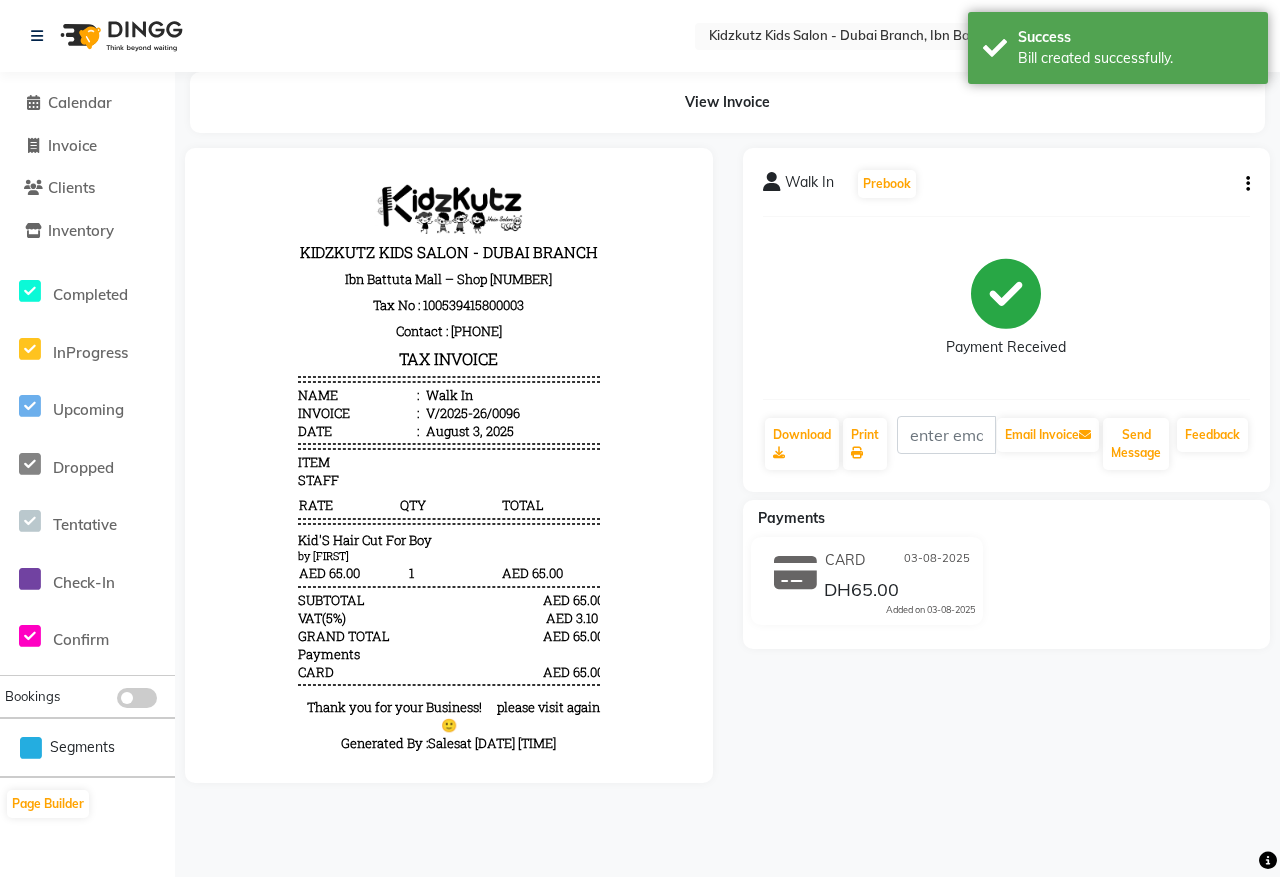 scroll, scrollTop: 16, scrollLeft: 0, axis: vertical 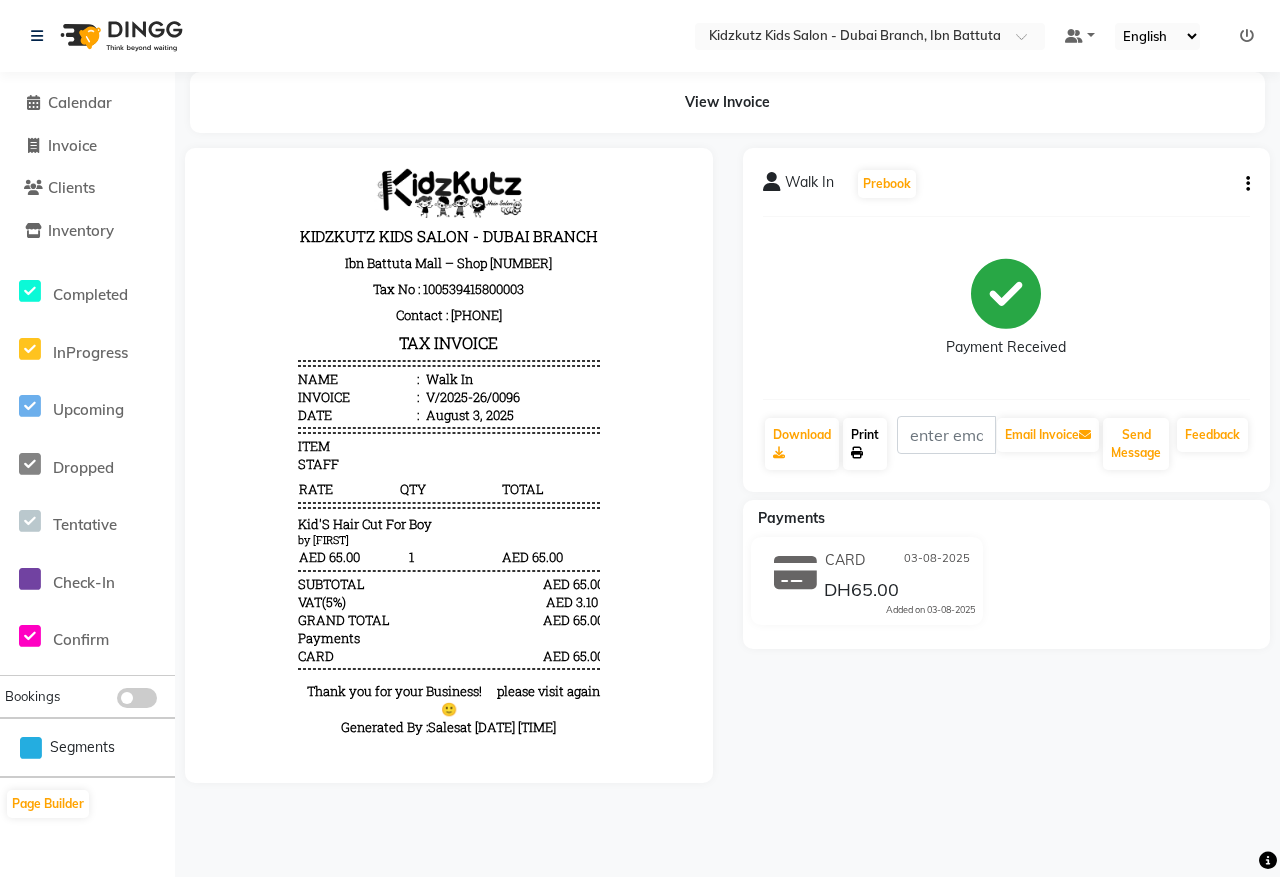 click on "Print" 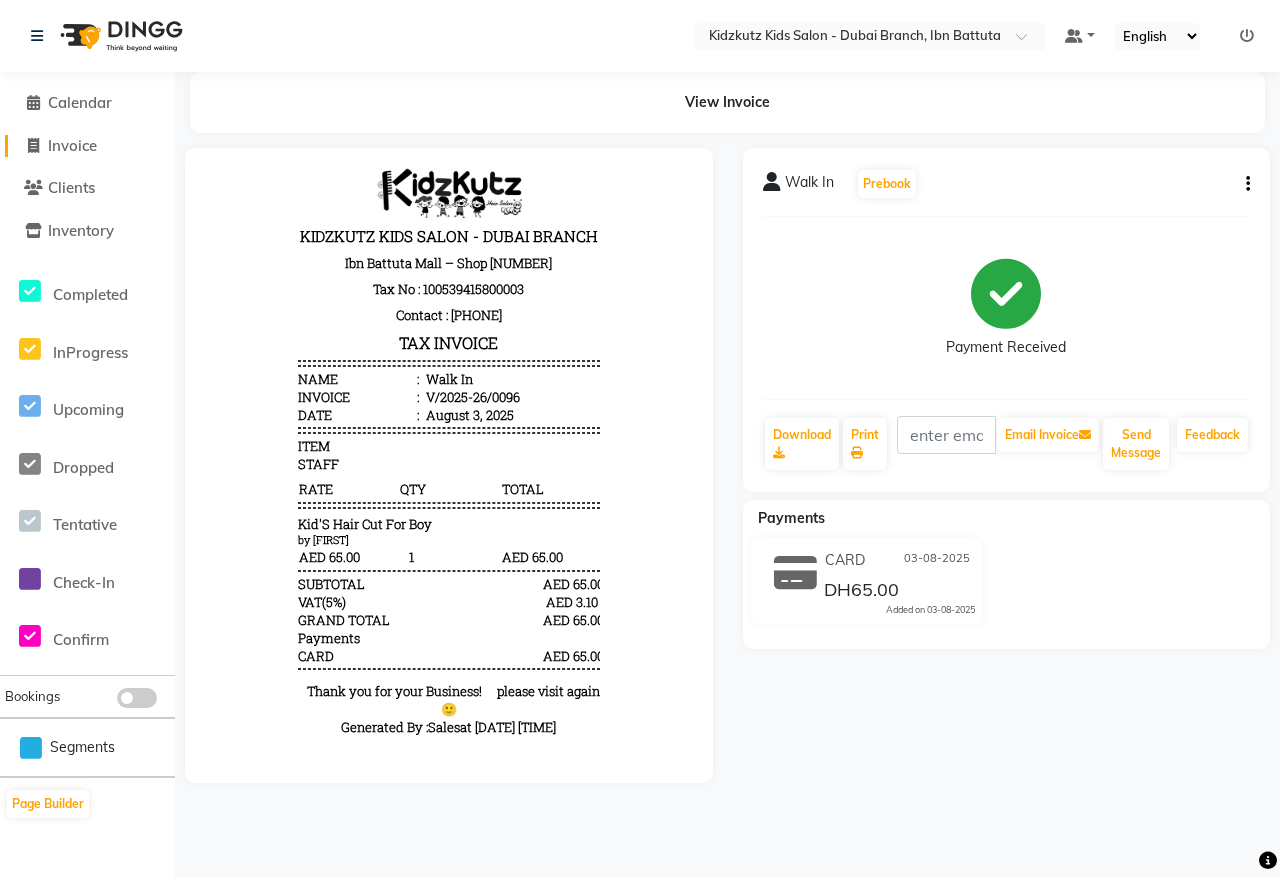 click on "Invoice" 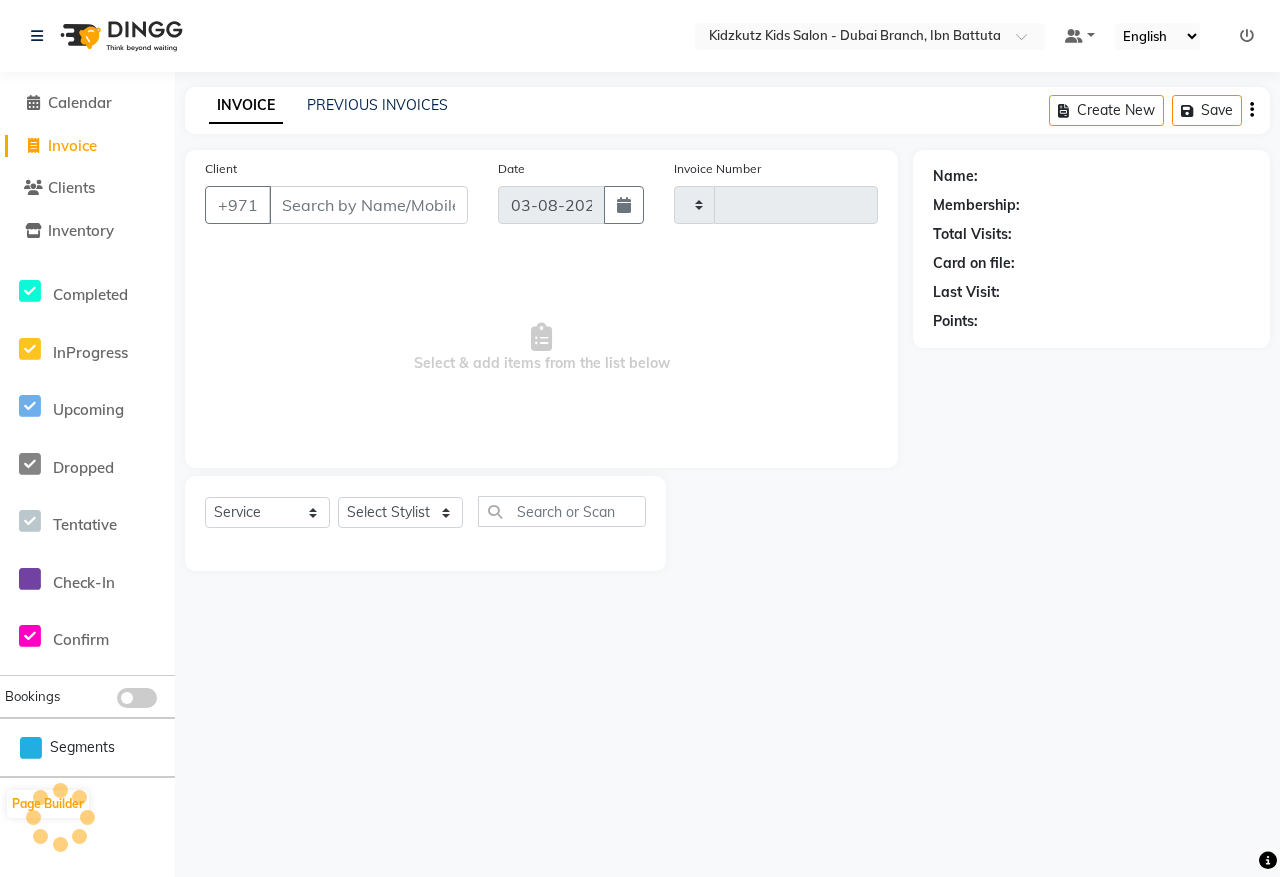 type on "0097" 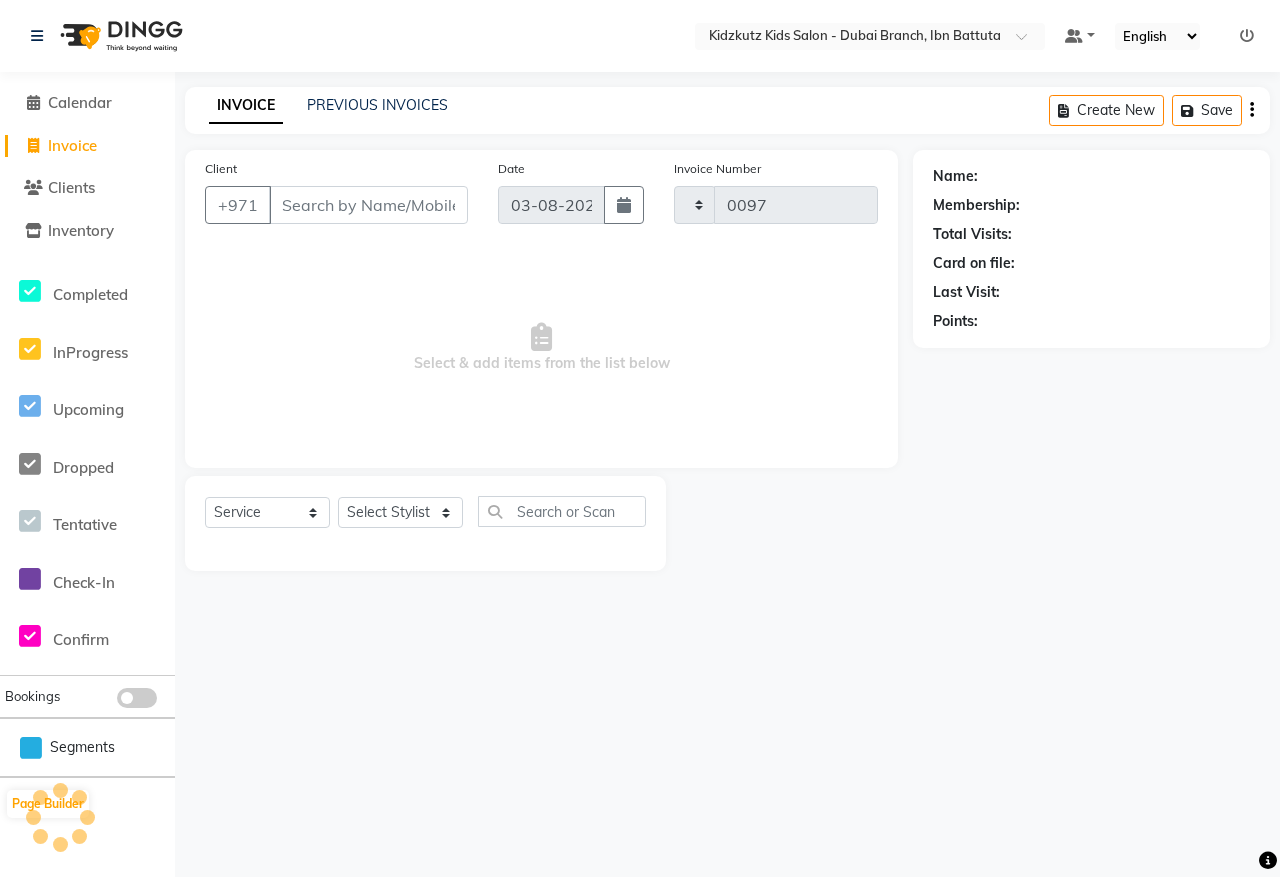 select on "8554" 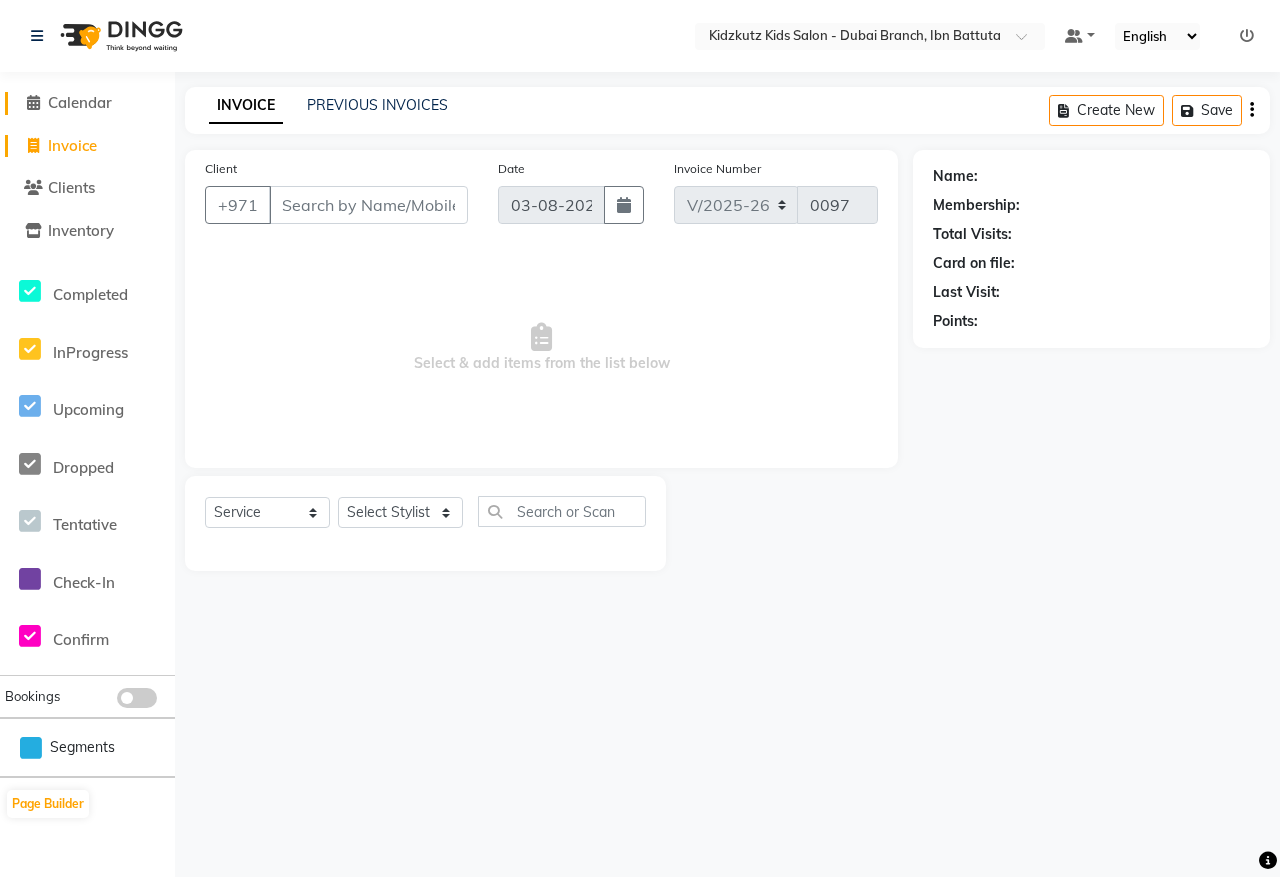 click on "Calendar" 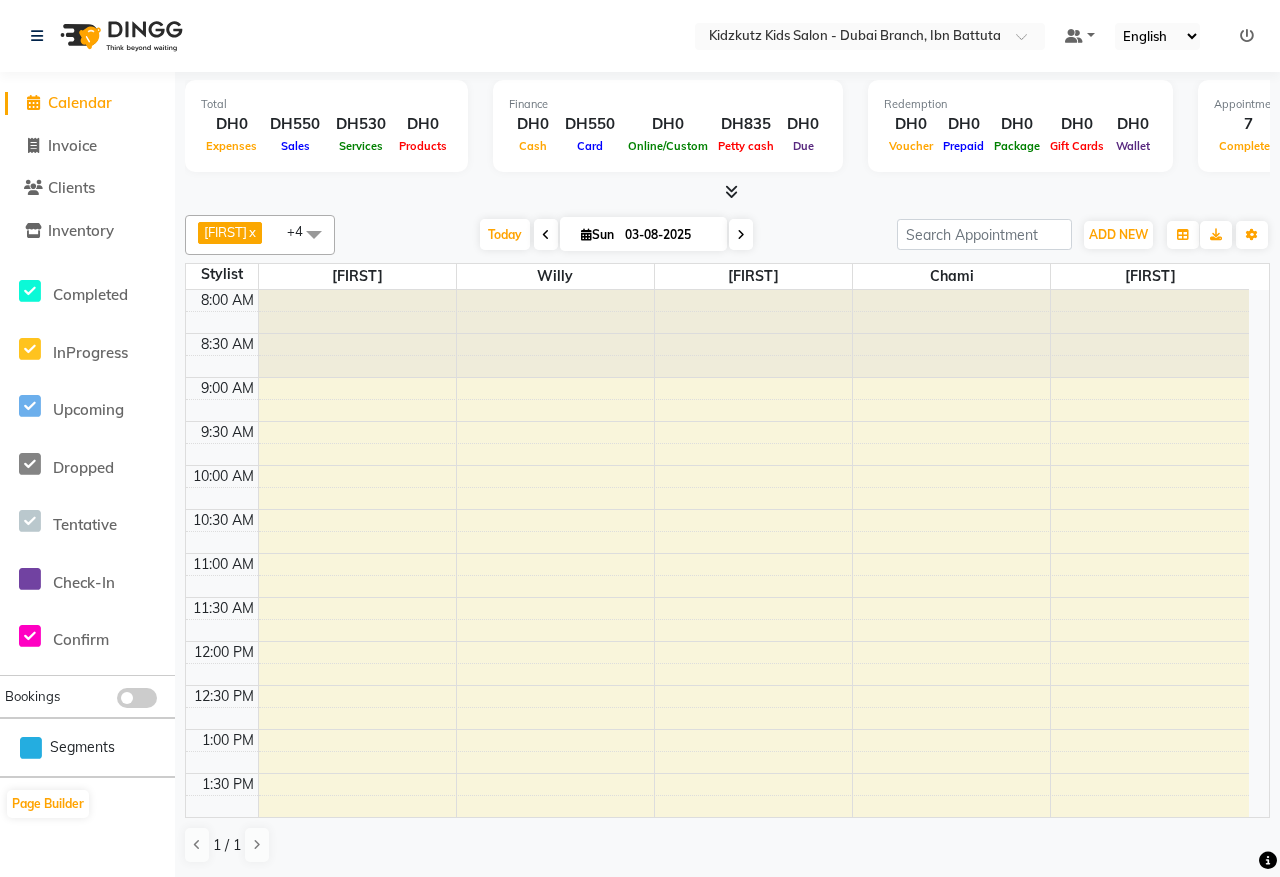 scroll, scrollTop: 0, scrollLeft: 0, axis: both 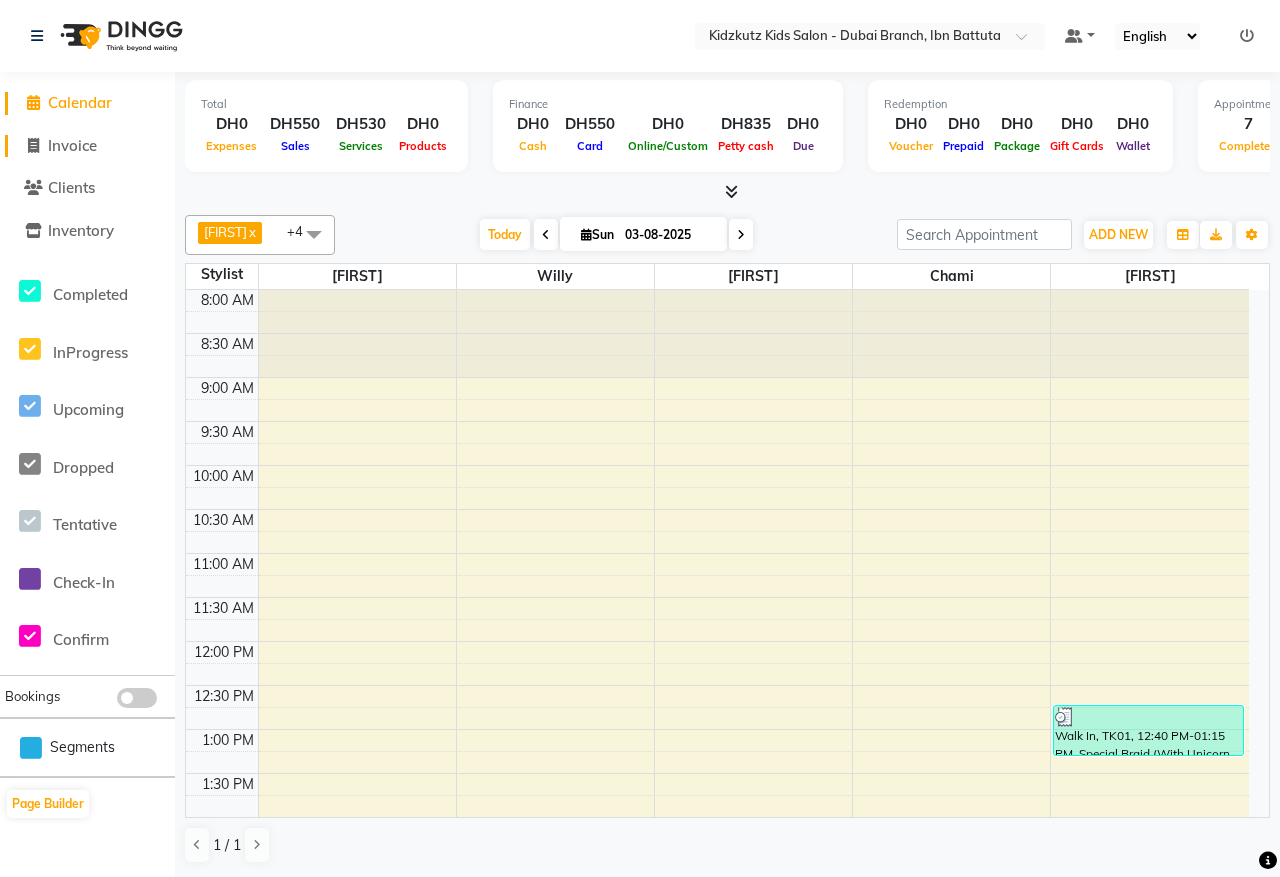click on "Invoice" 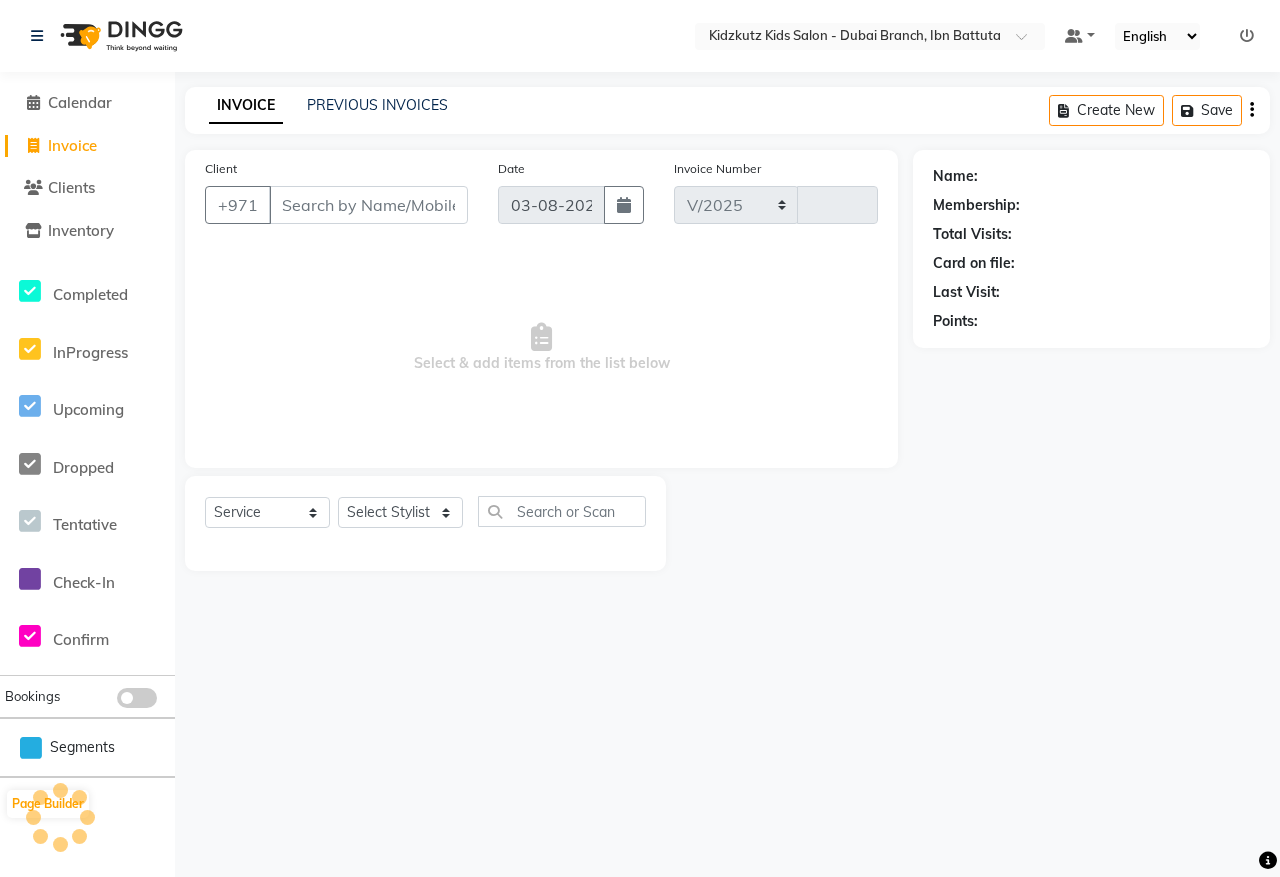 select on "8554" 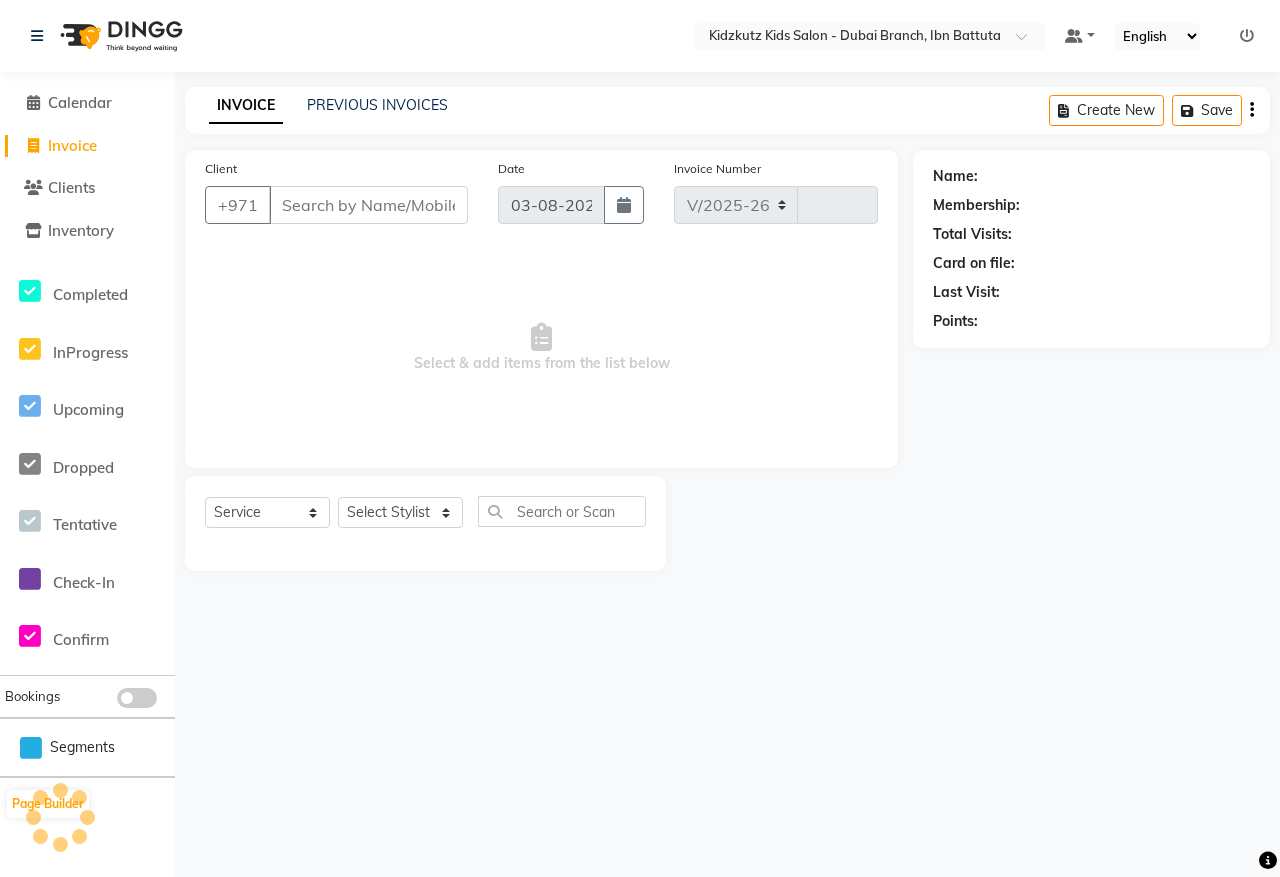 type on "0097" 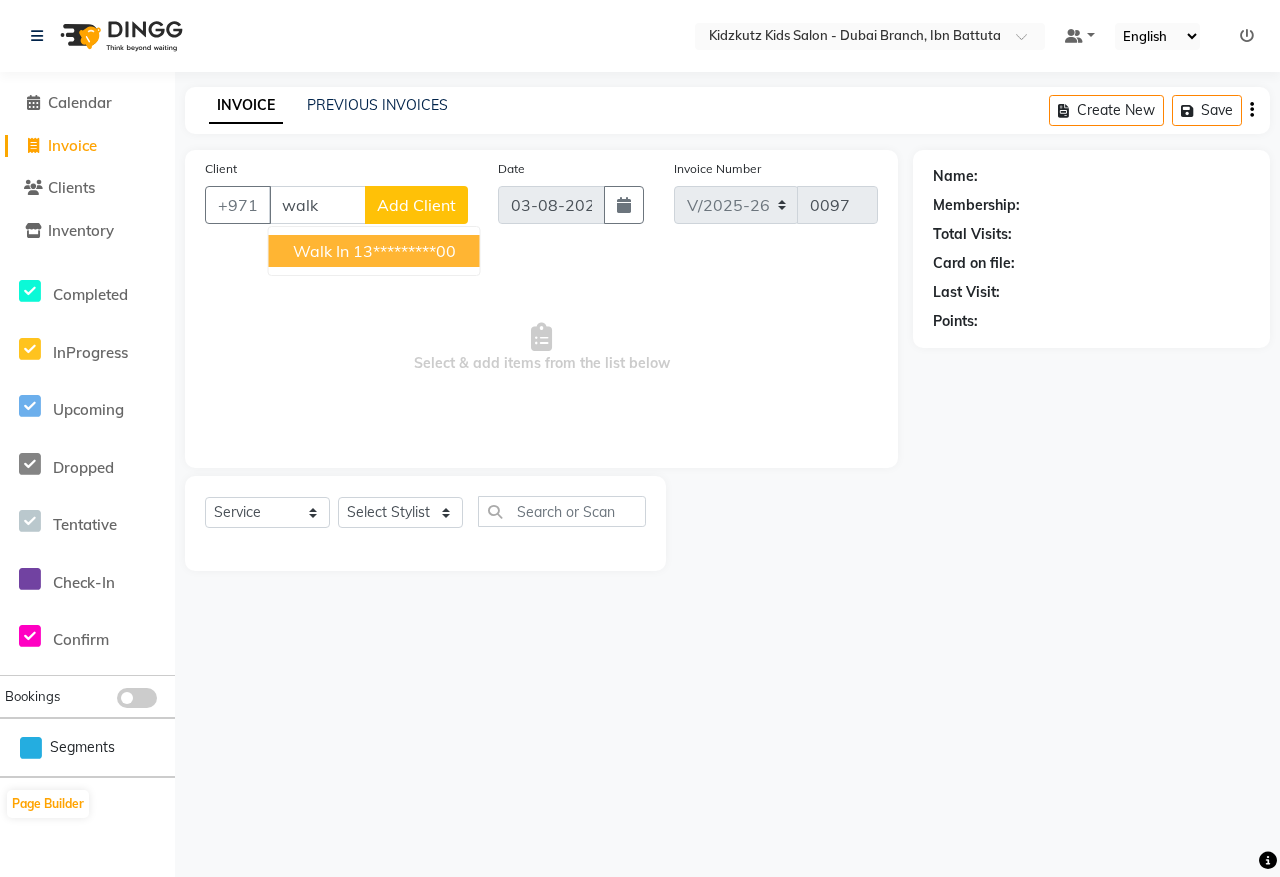 click on "13*********00" at bounding box center (404, 251) 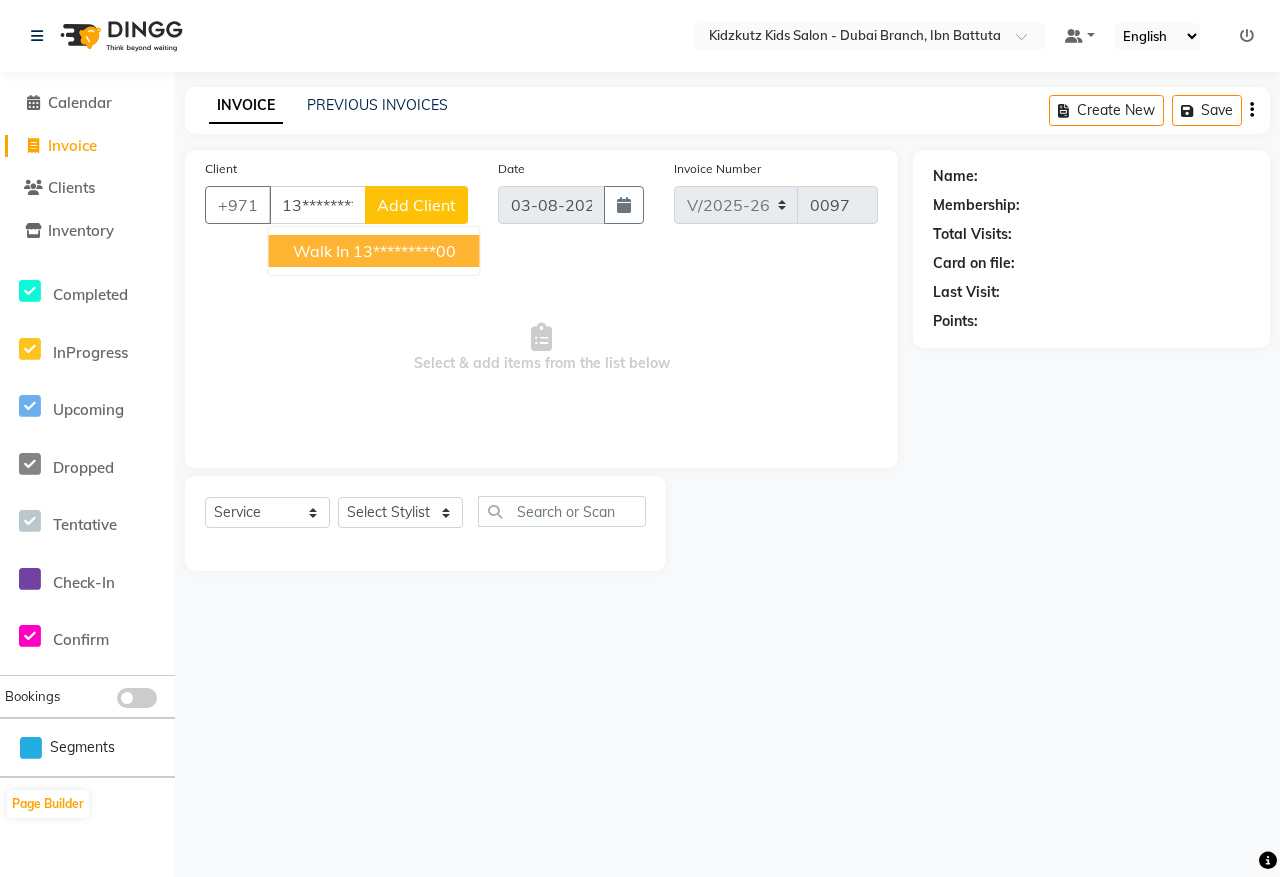 type on "13*********00" 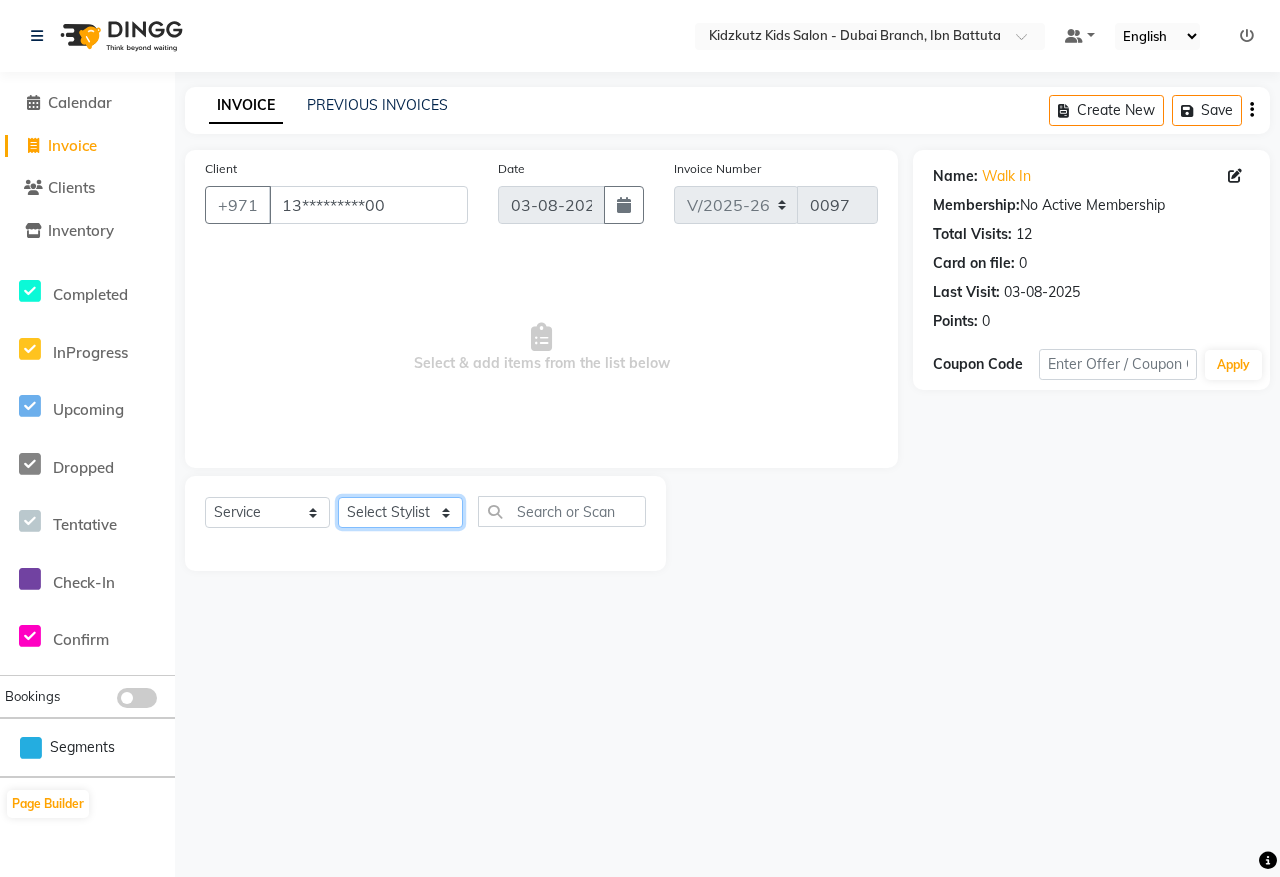 click on "Select Stylist Aris Barber6 Chami Mr. Marwan Sales Sarah Victor Willy" 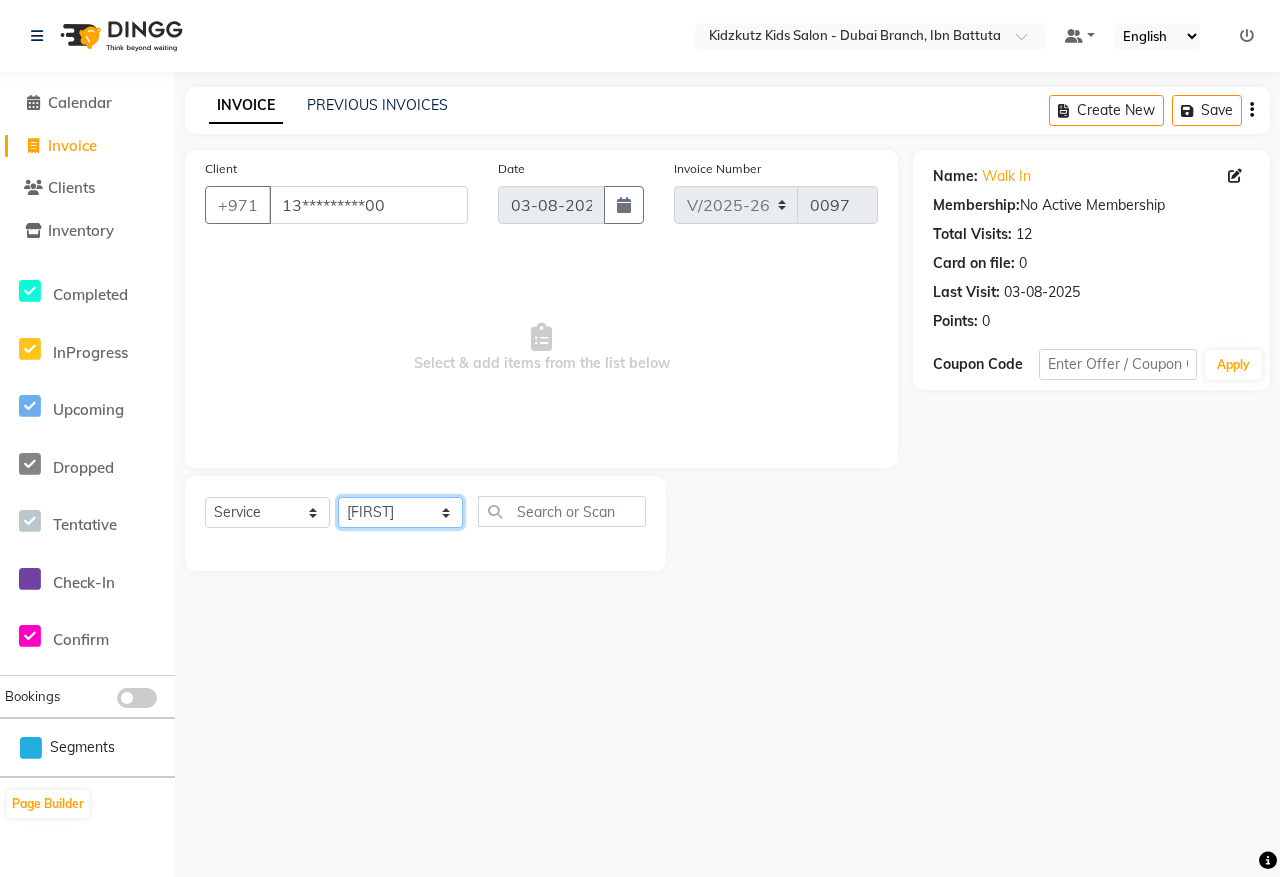 click on "Select Stylist Aris Barber6 Chami Mr. Marwan Sales Sarah Victor Willy" 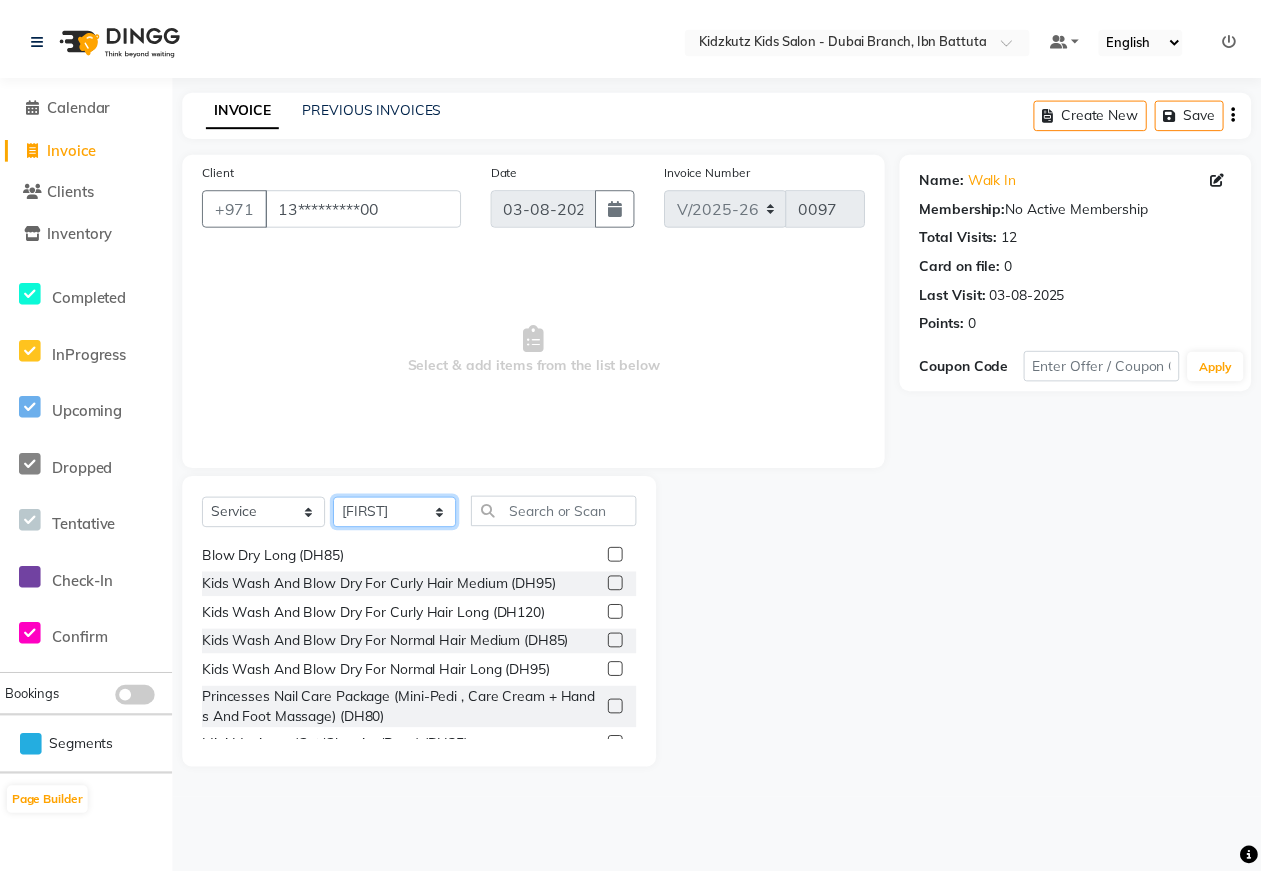 scroll, scrollTop: 166, scrollLeft: 0, axis: vertical 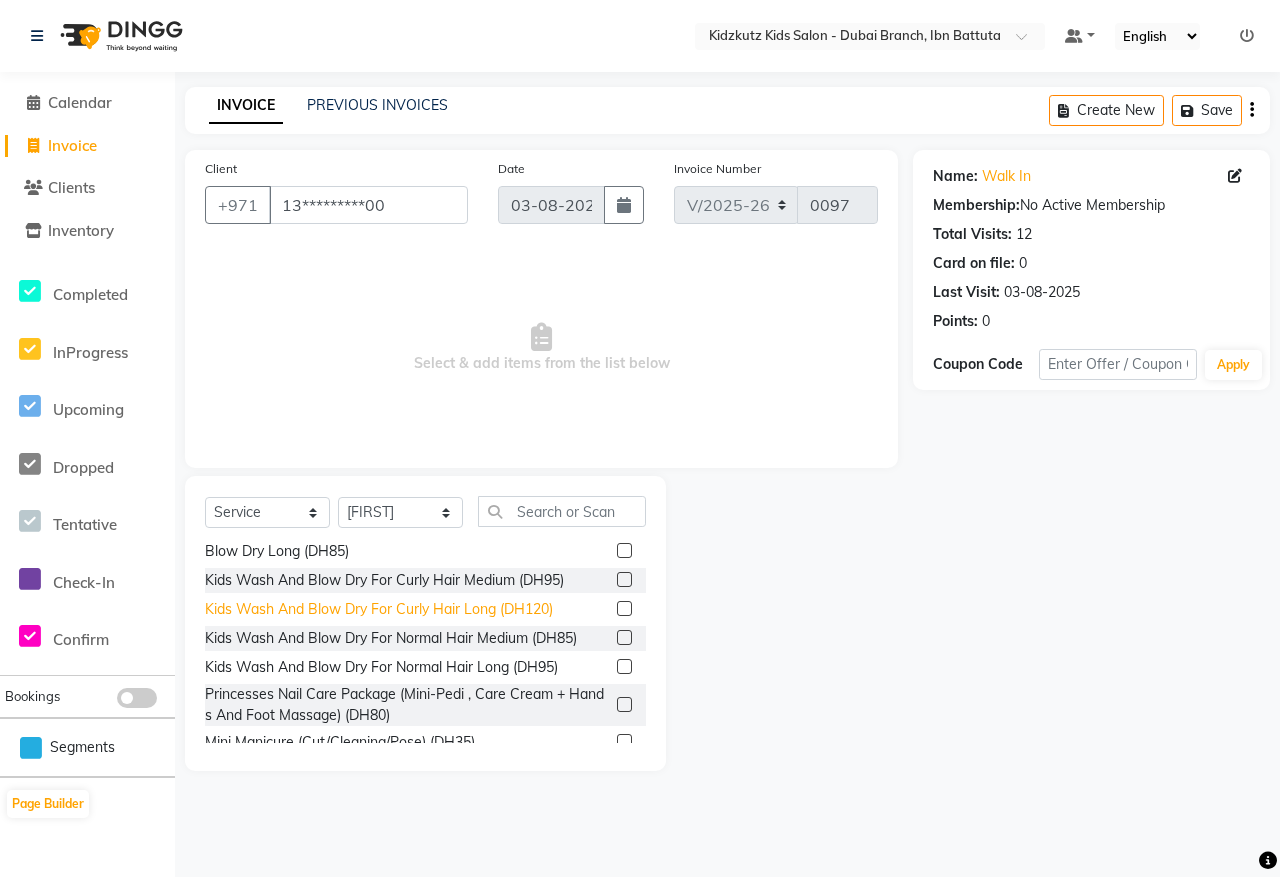 click on "Kids Wash And Blow Dry For Curly Hair Long (DH120)" 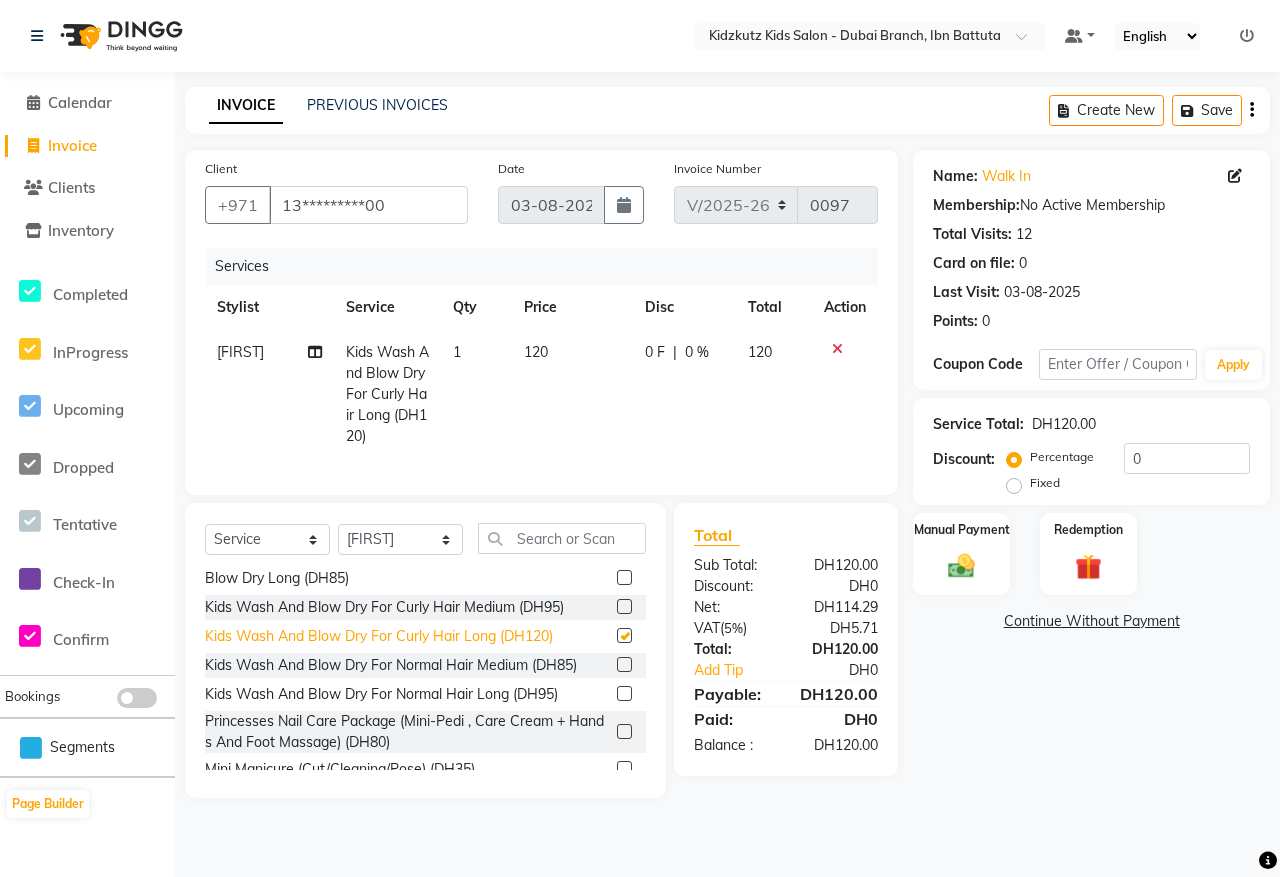 checkbox on "false" 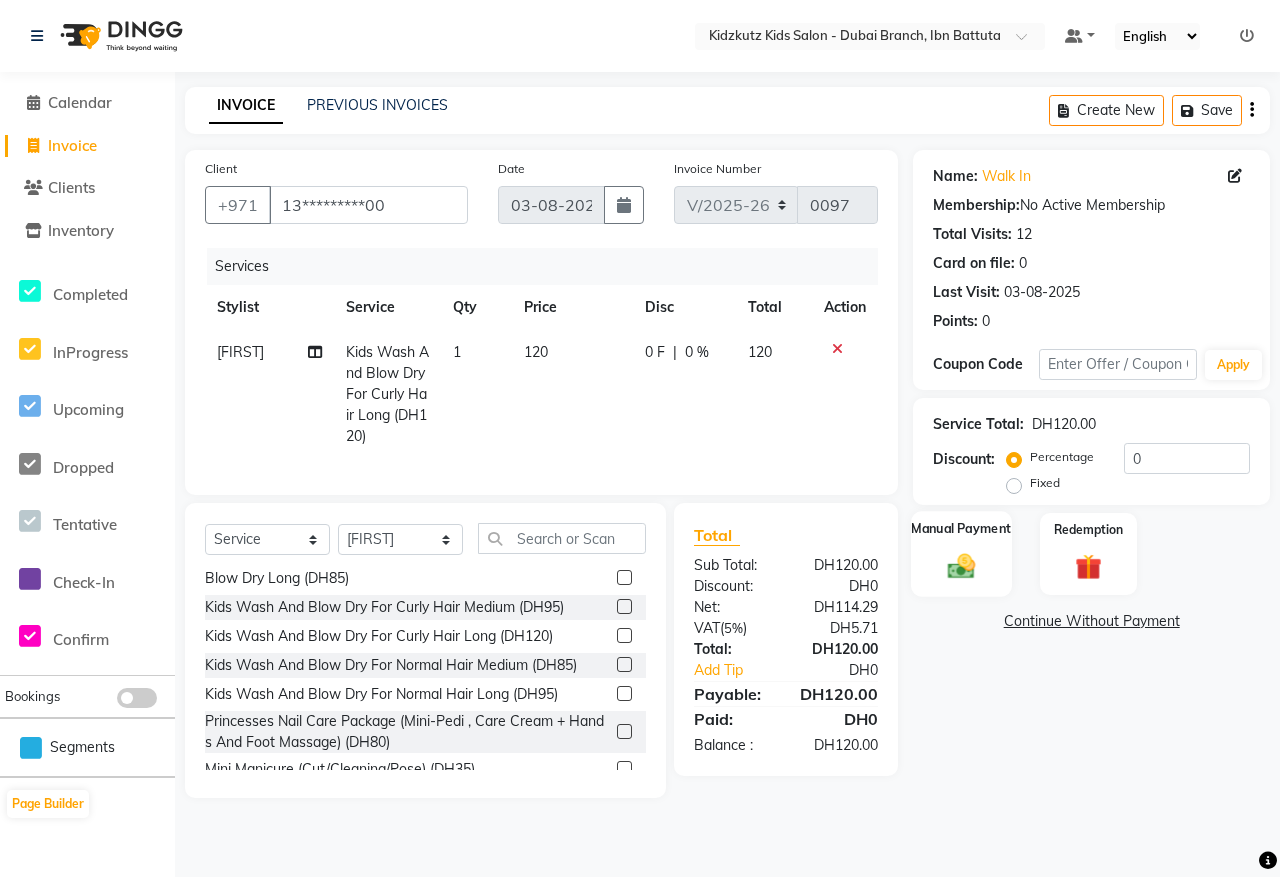 click on "Manual Payment" 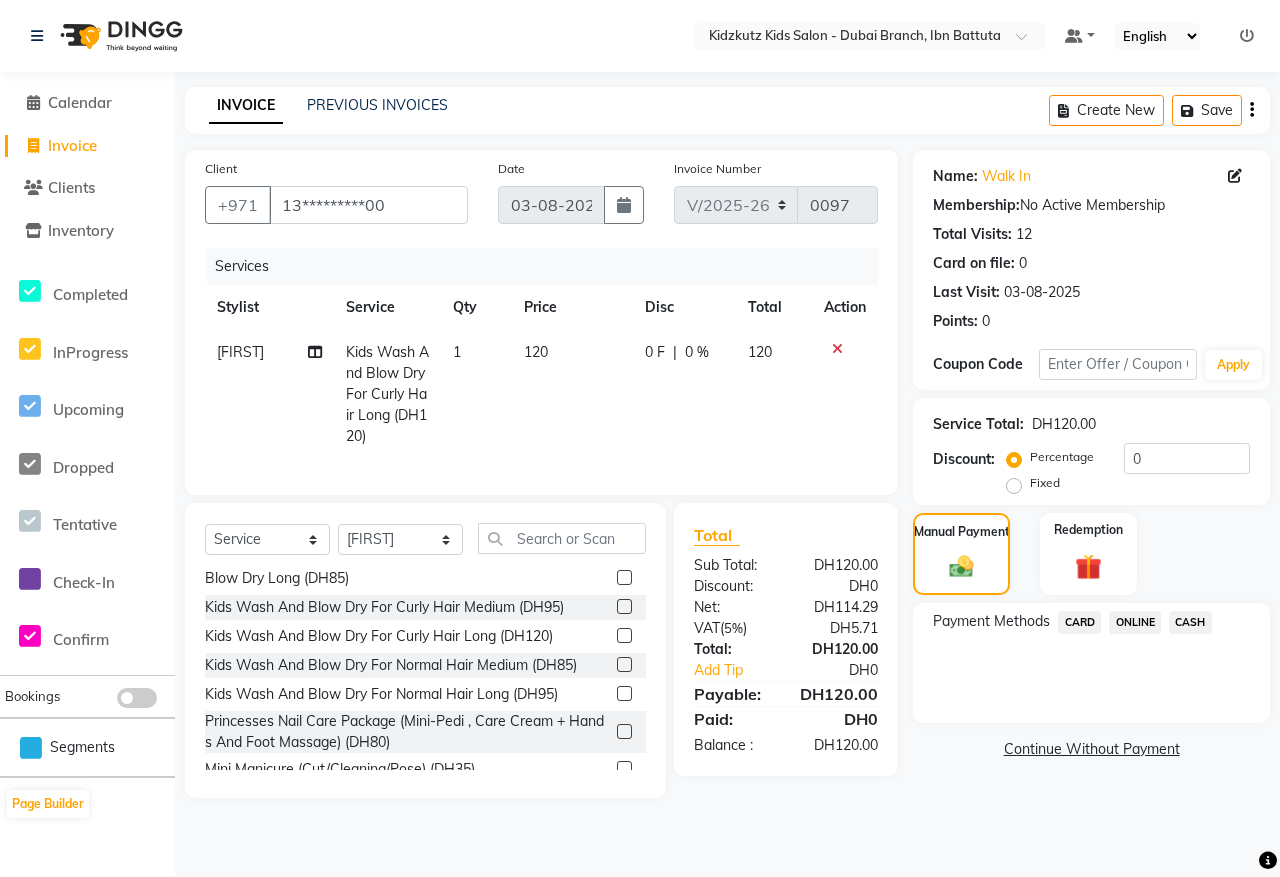 click on "CARD" 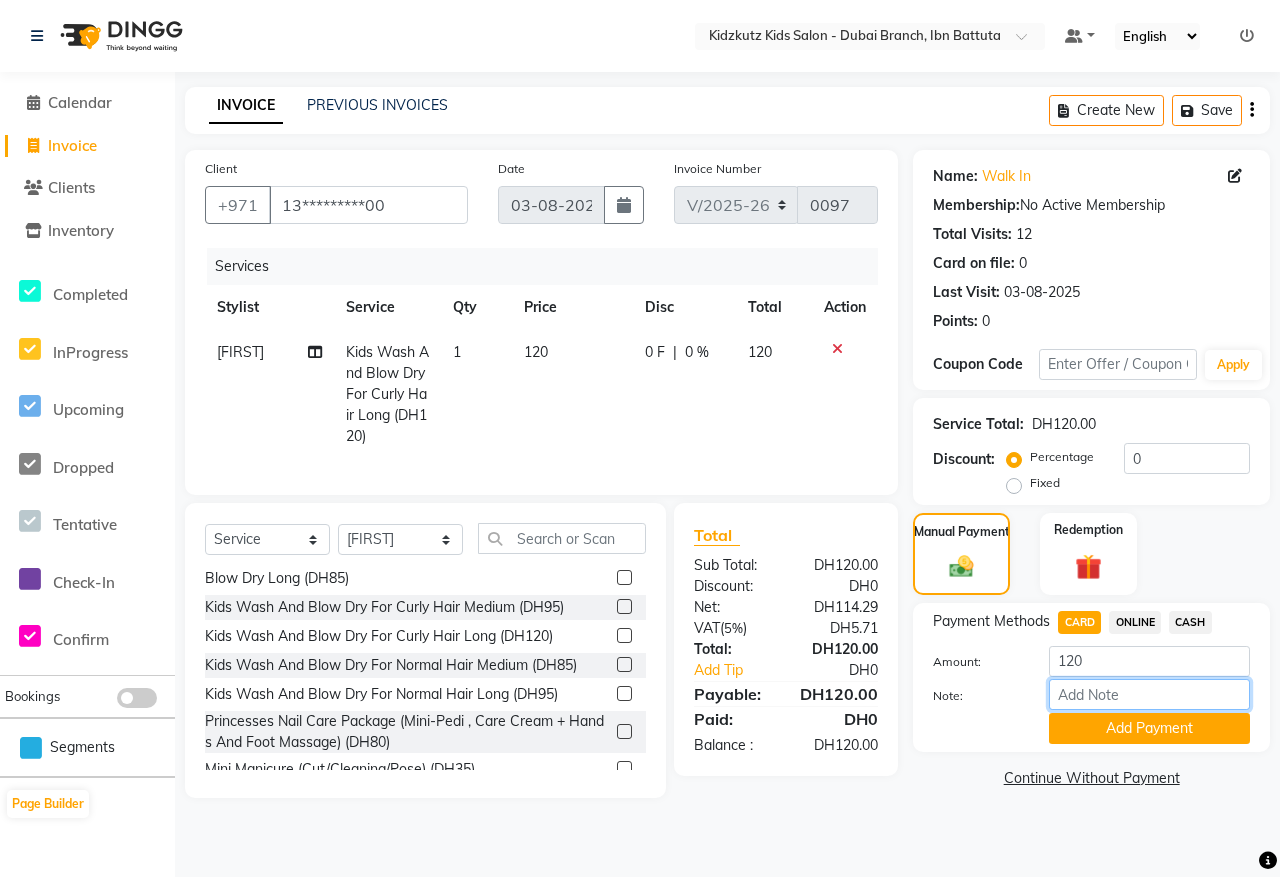 click on "Note:" at bounding box center (1149, 694) 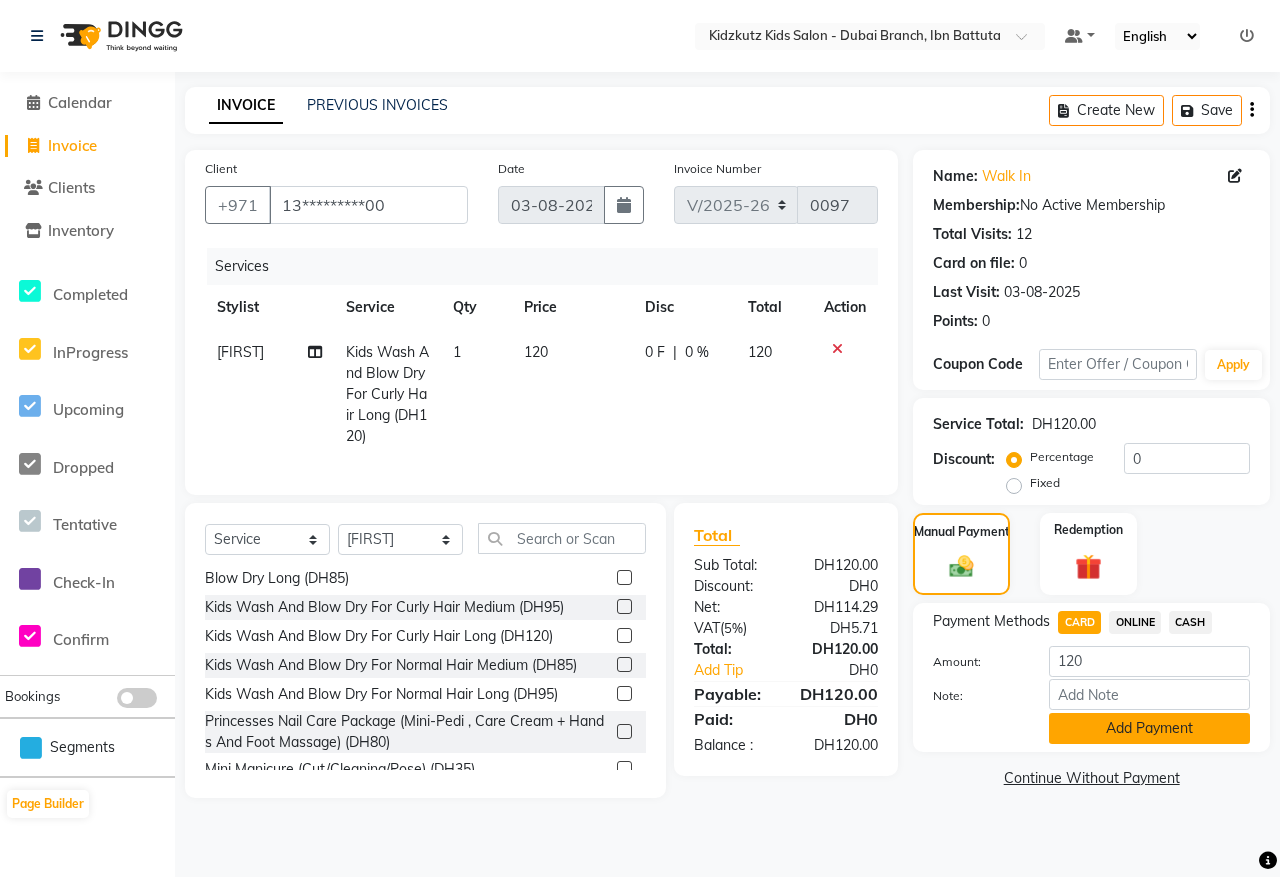 click on "Add Payment" 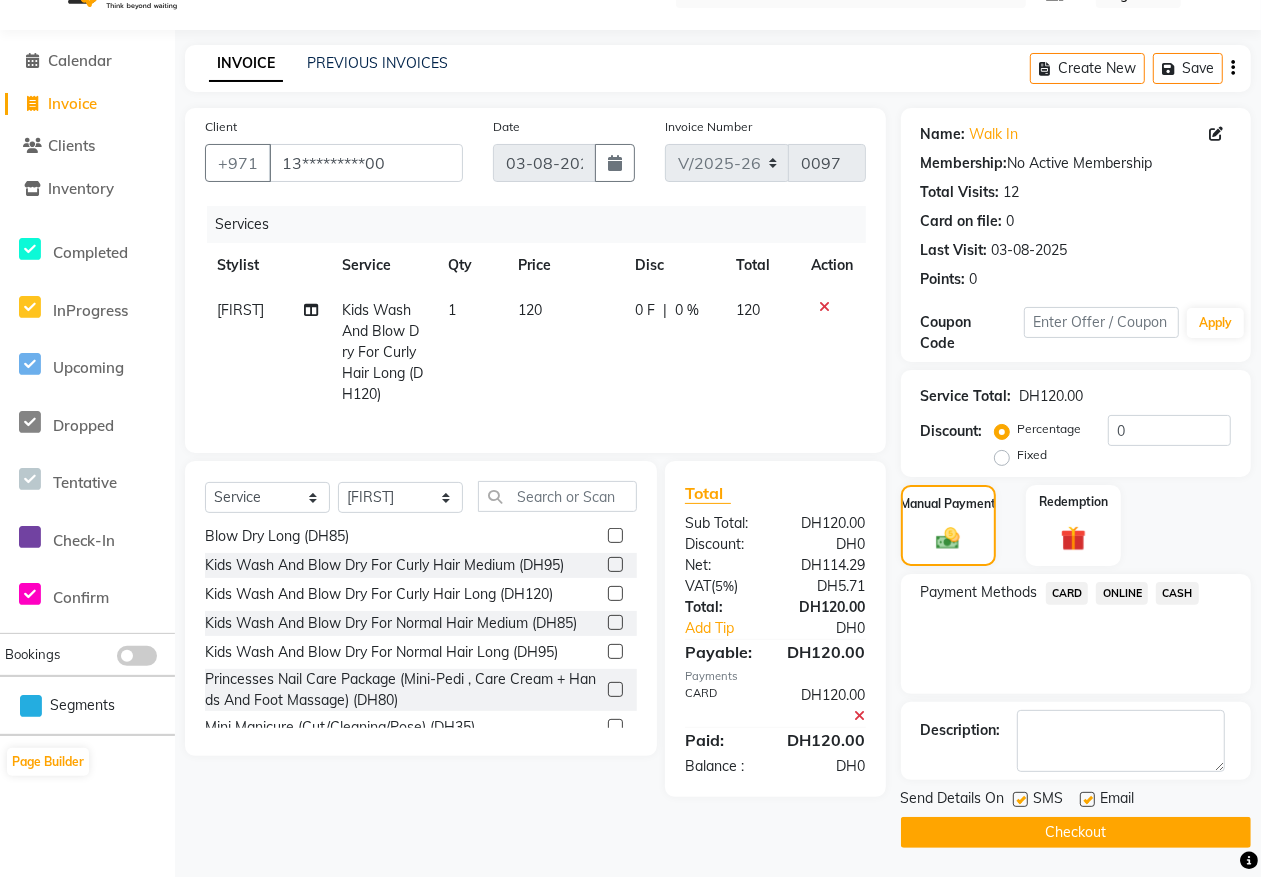 scroll, scrollTop: 43, scrollLeft: 0, axis: vertical 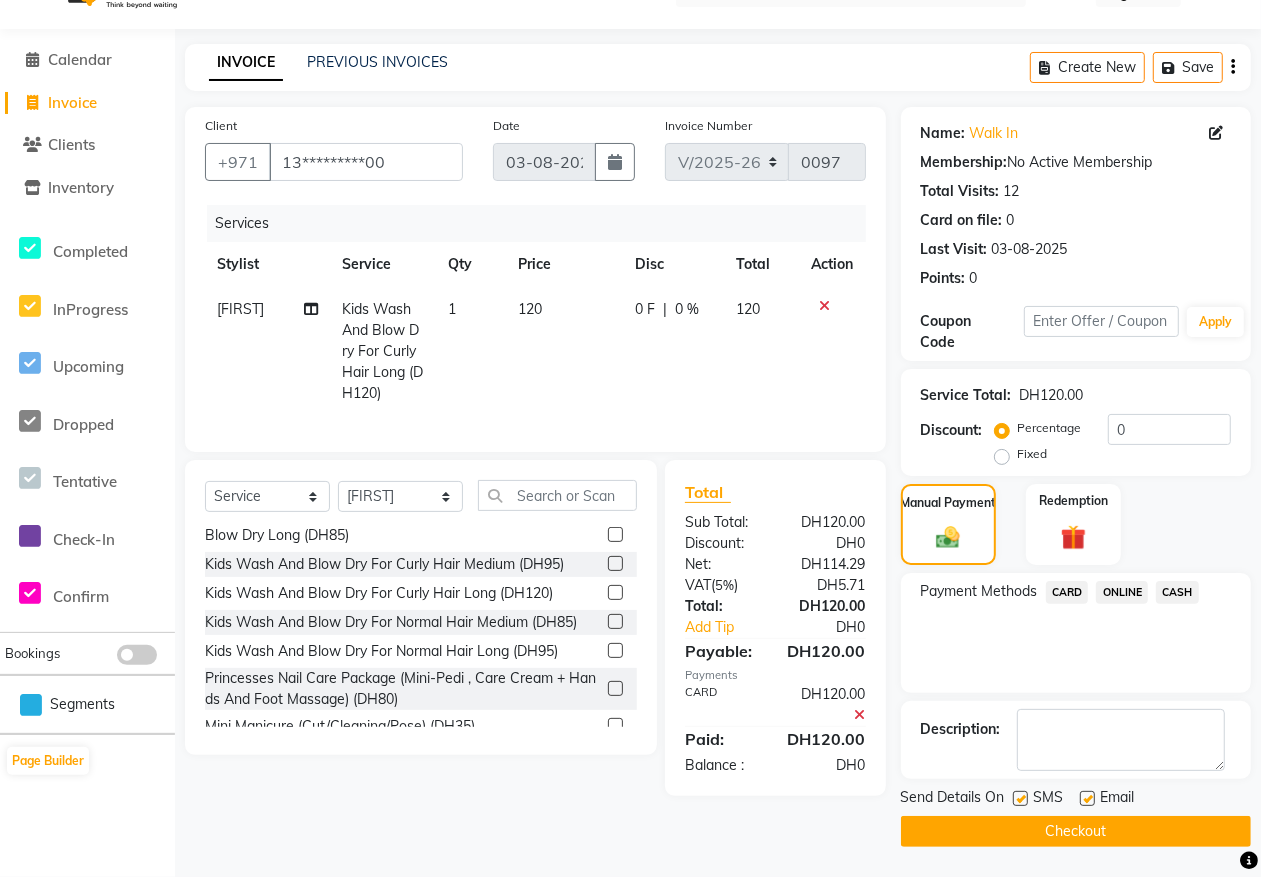click on "Checkout" 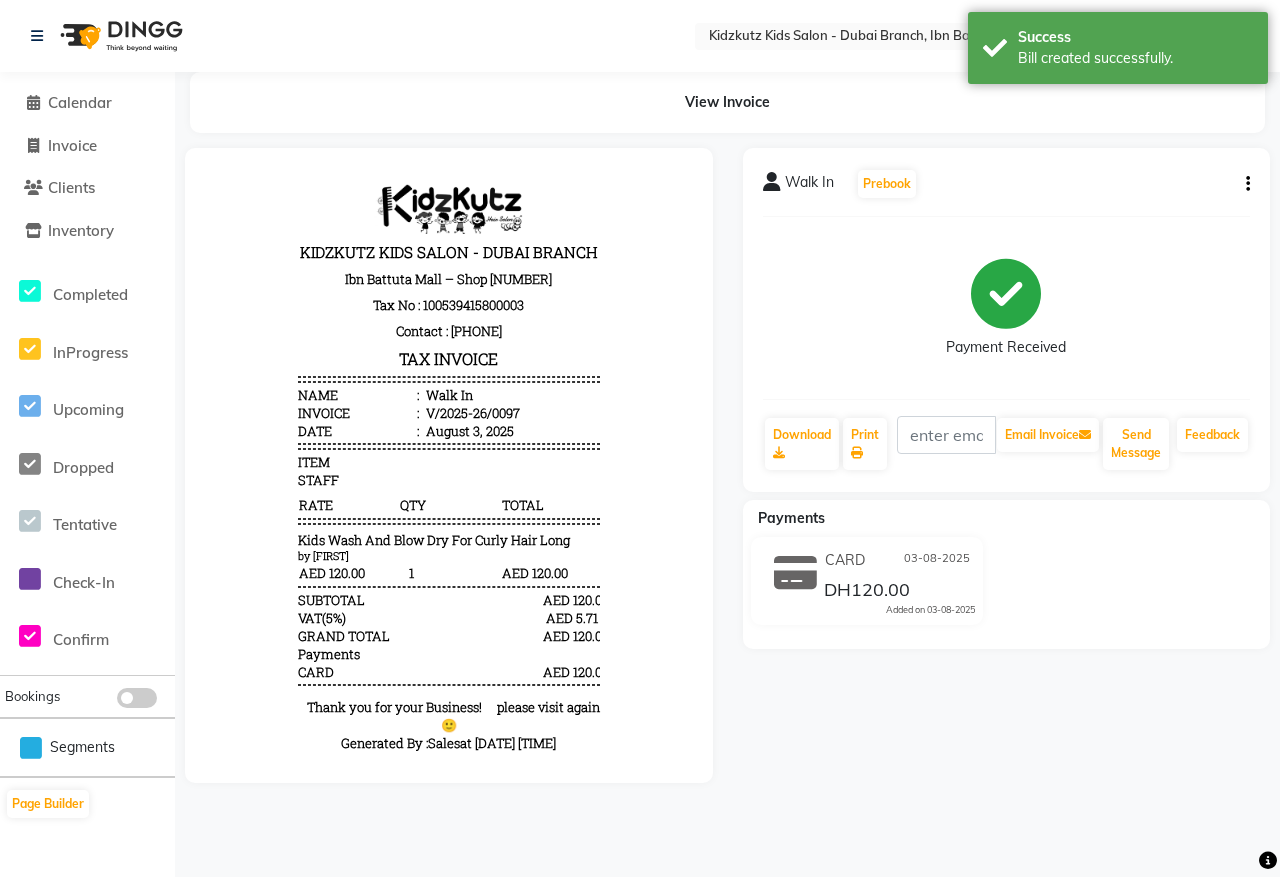 scroll, scrollTop: 0, scrollLeft: 0, axis: both 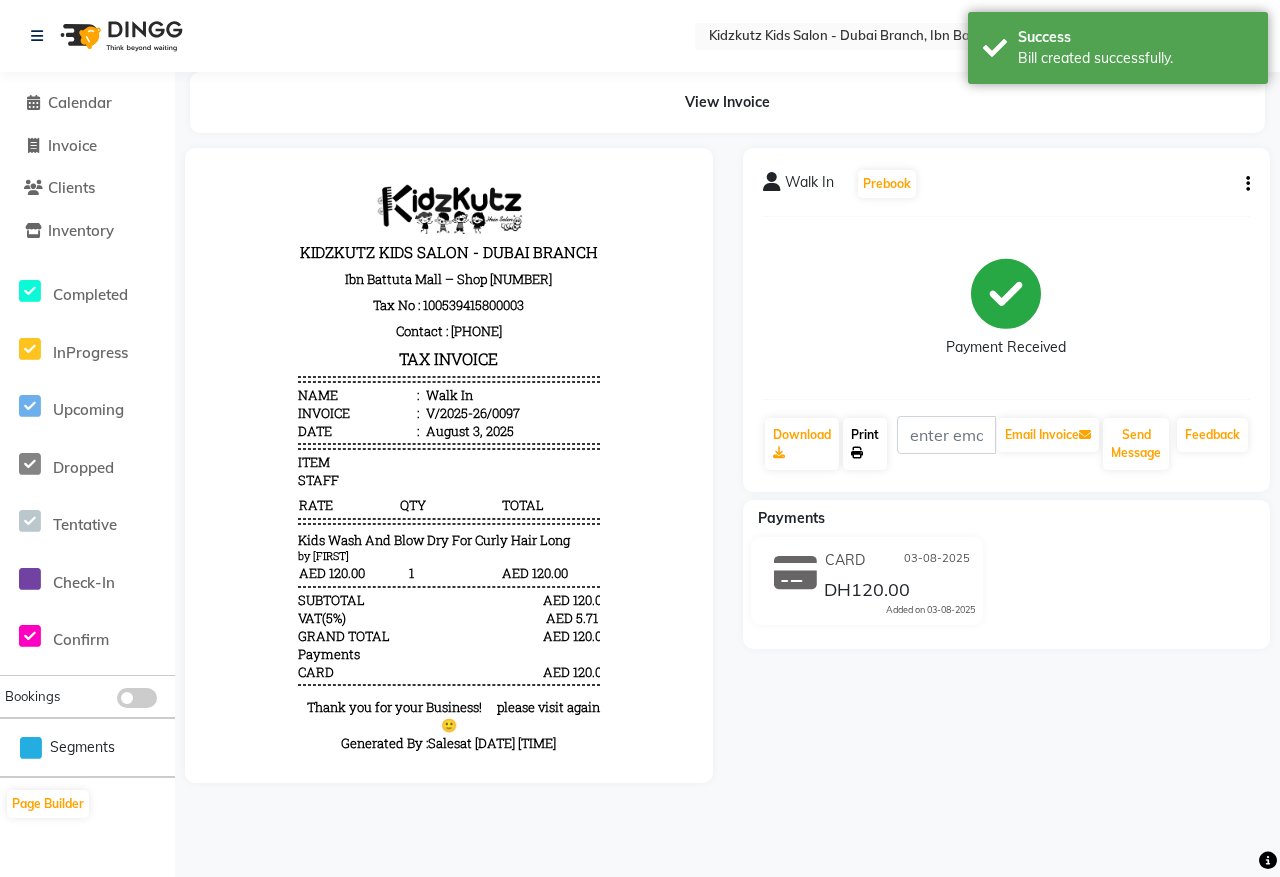 click on "Print" 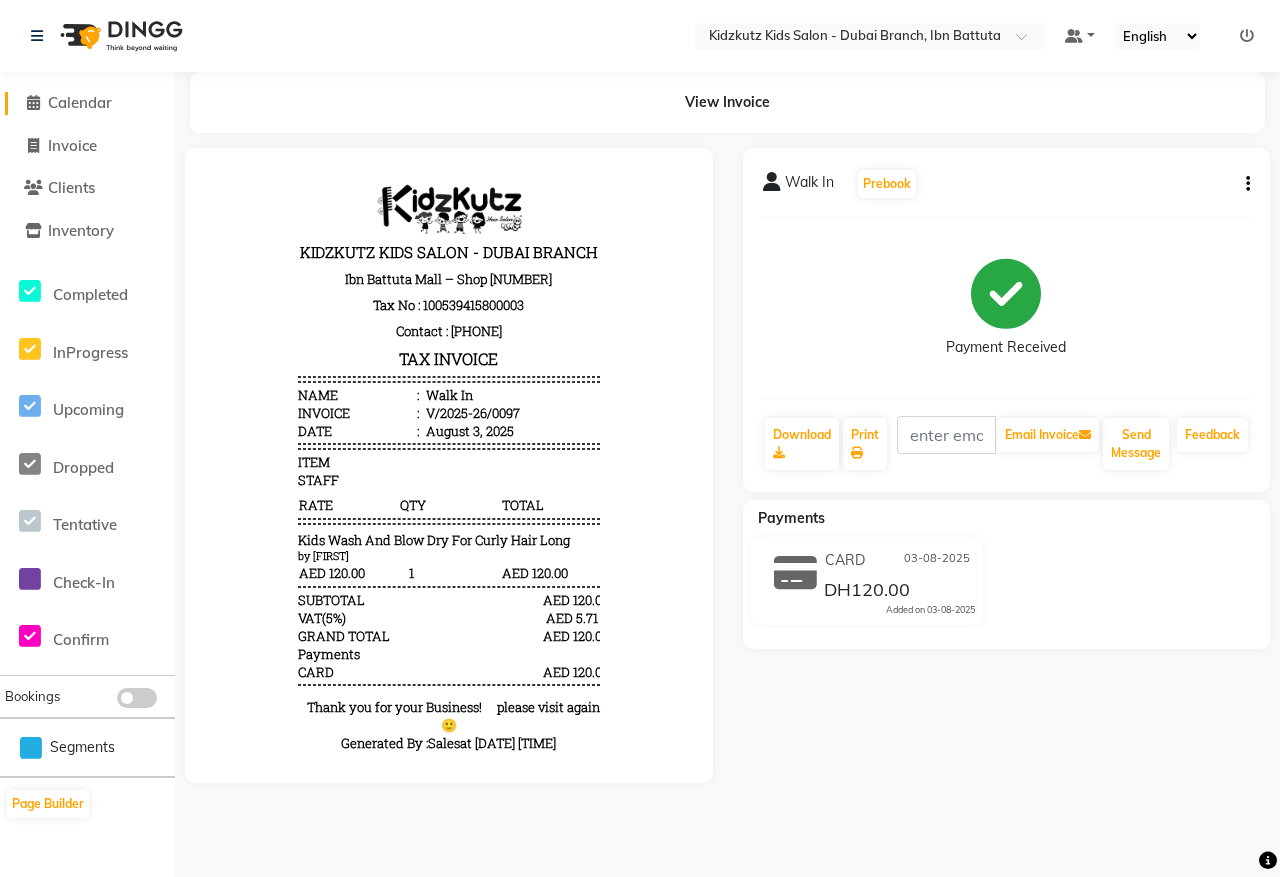 click on "Calendar" 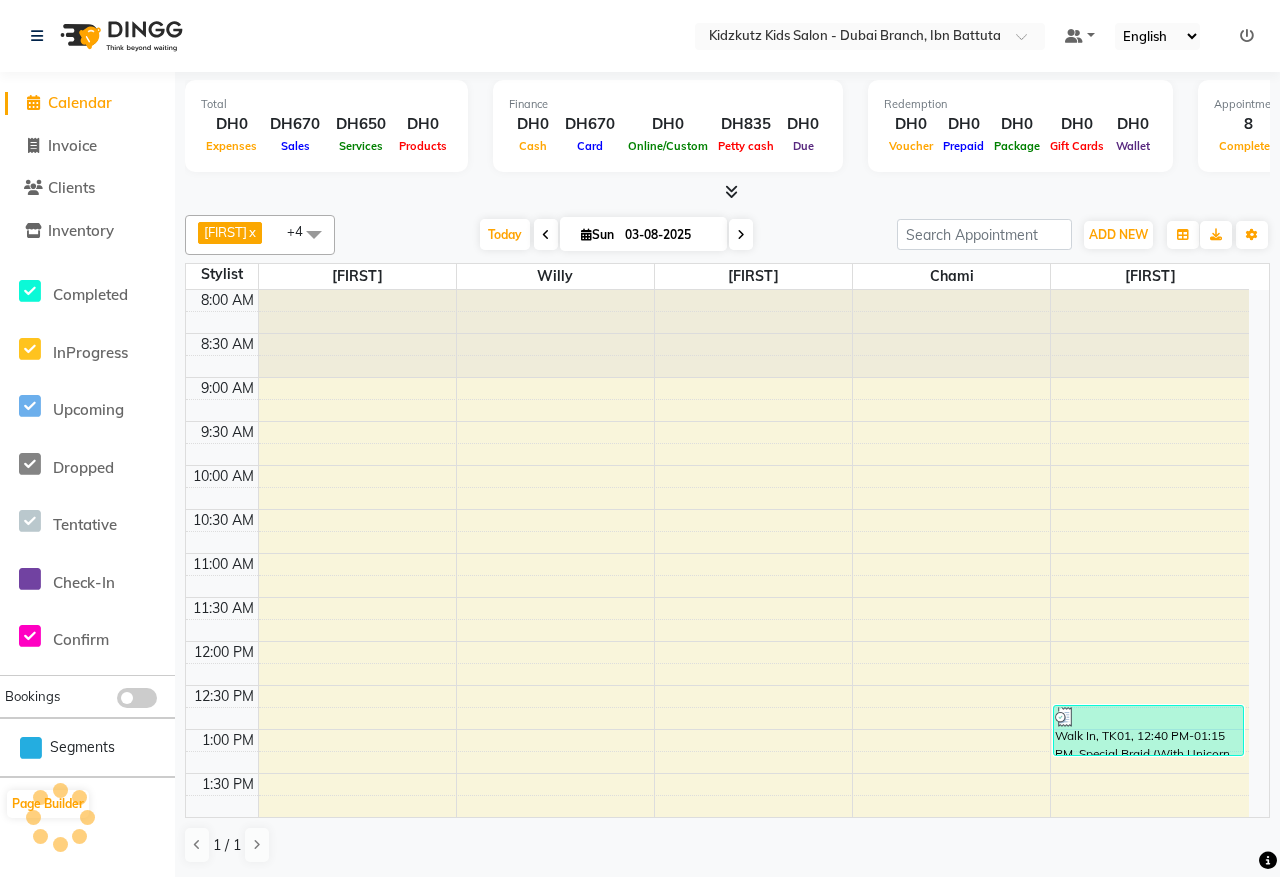 scroll, scrollTop: 0, scrollLeft: 0, axis: both 